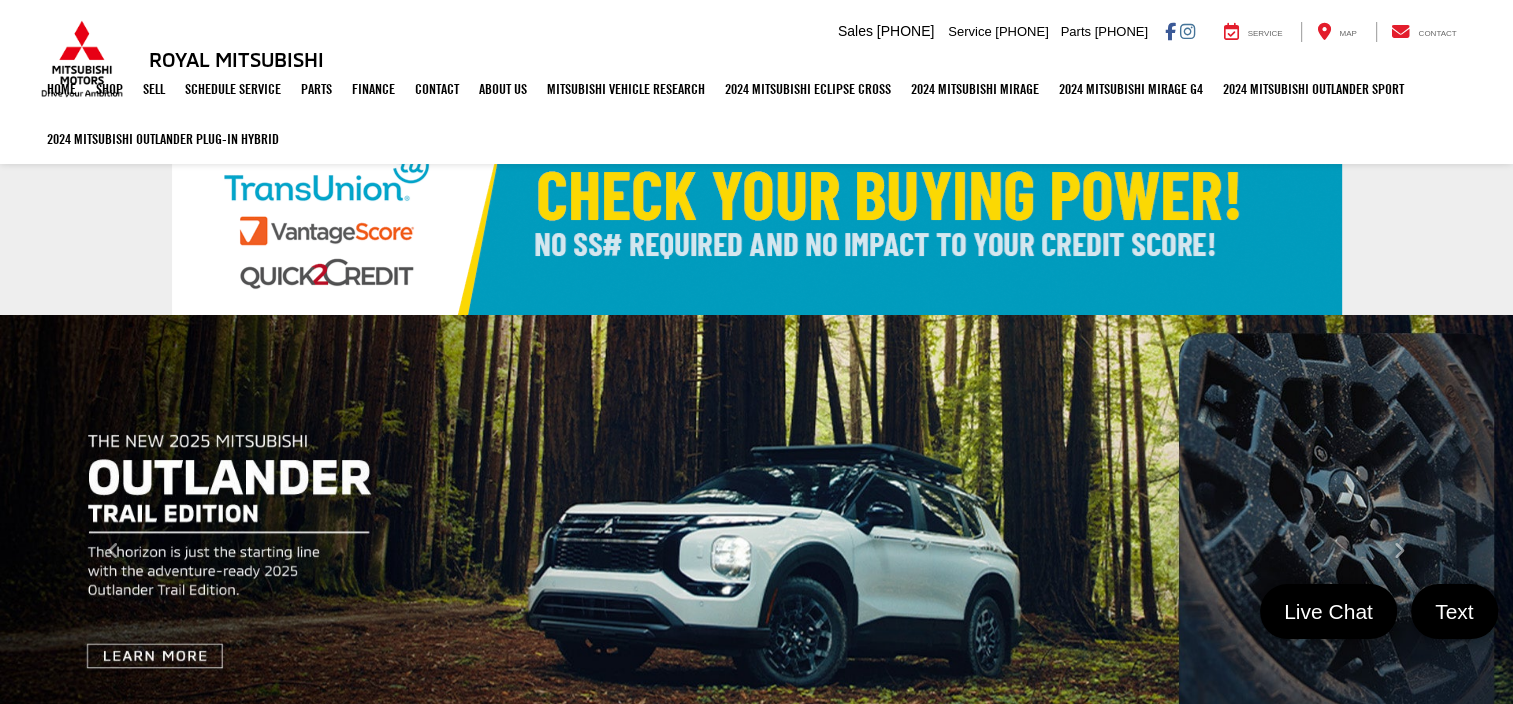 scroll, scrollTop: 100, scrollLeft: 0, axis: vertical 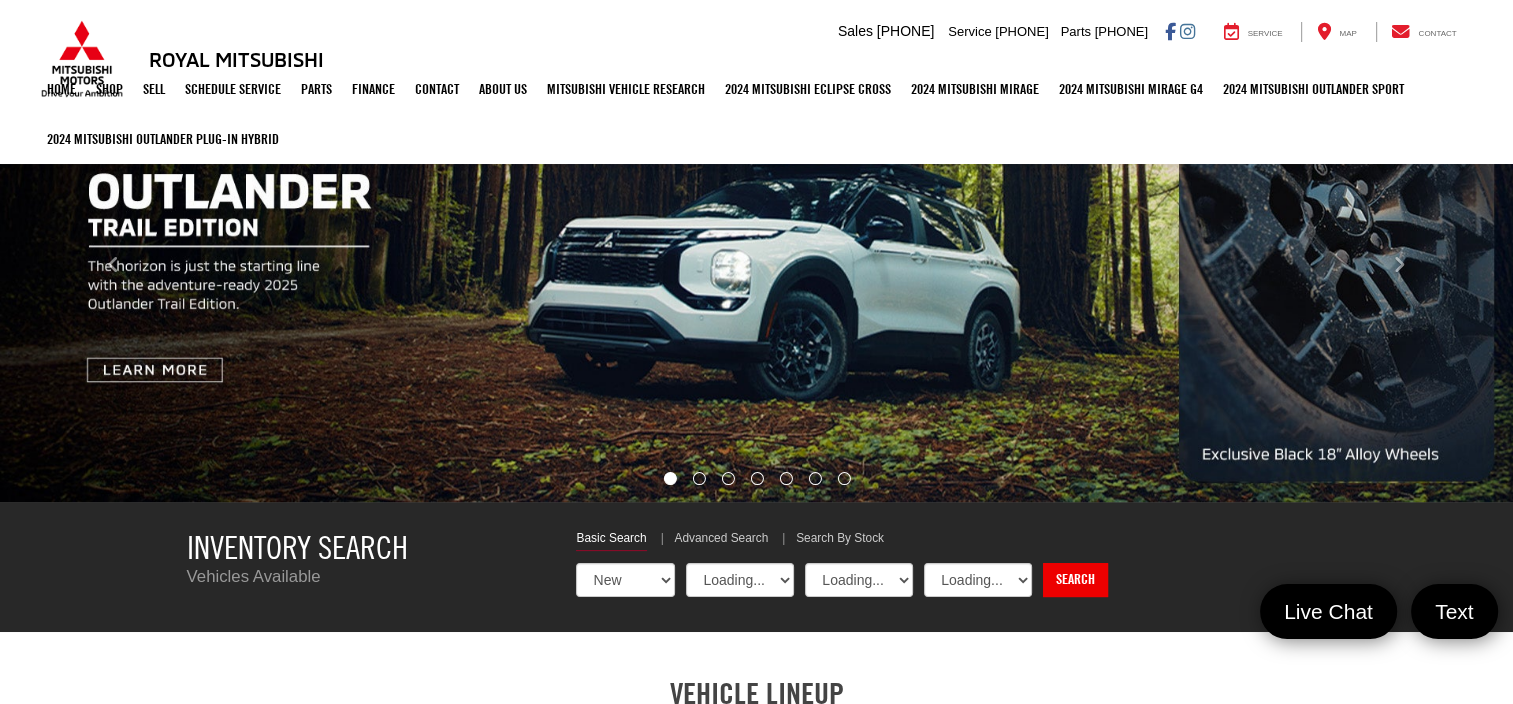select on "Mitsubishi" 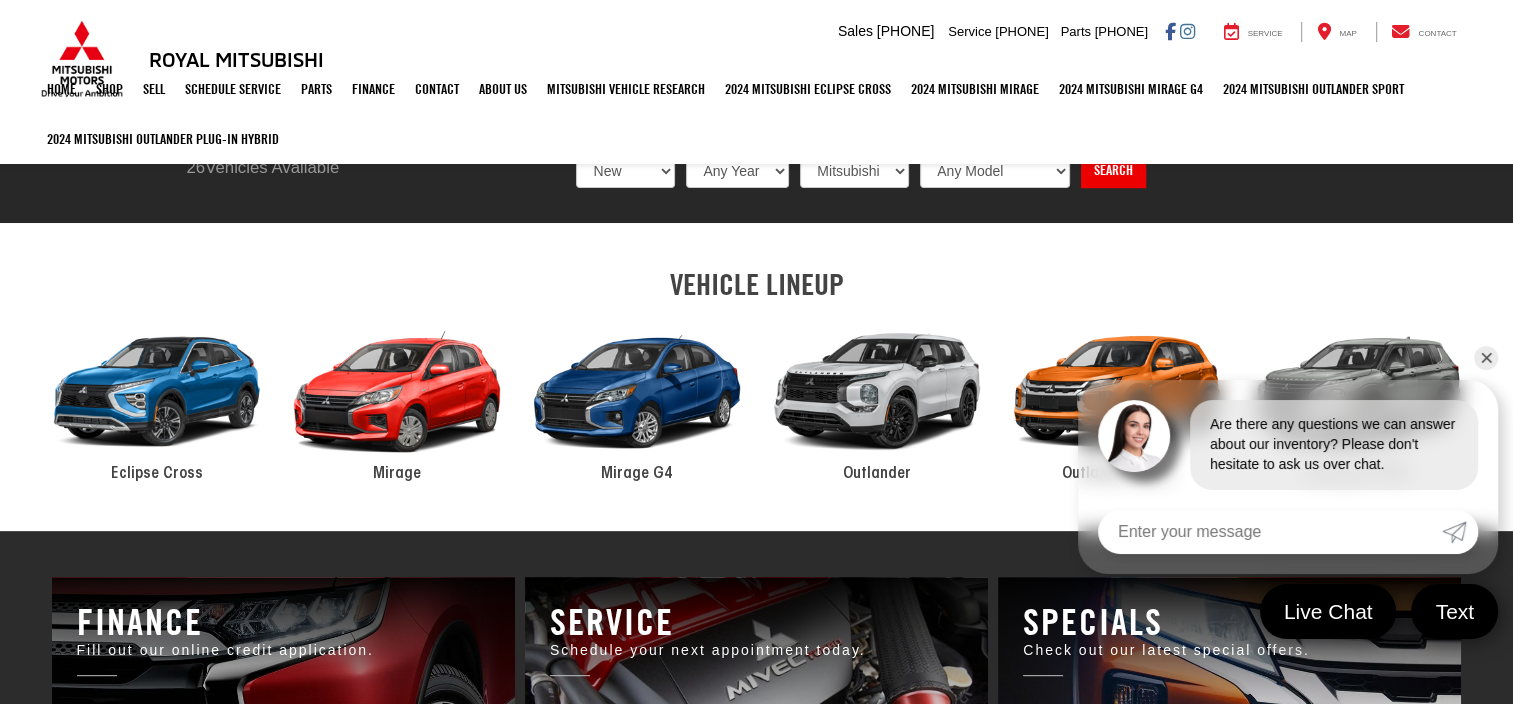 scroll, scrollTop: 700, scrollLeft: 0, axis: vertical 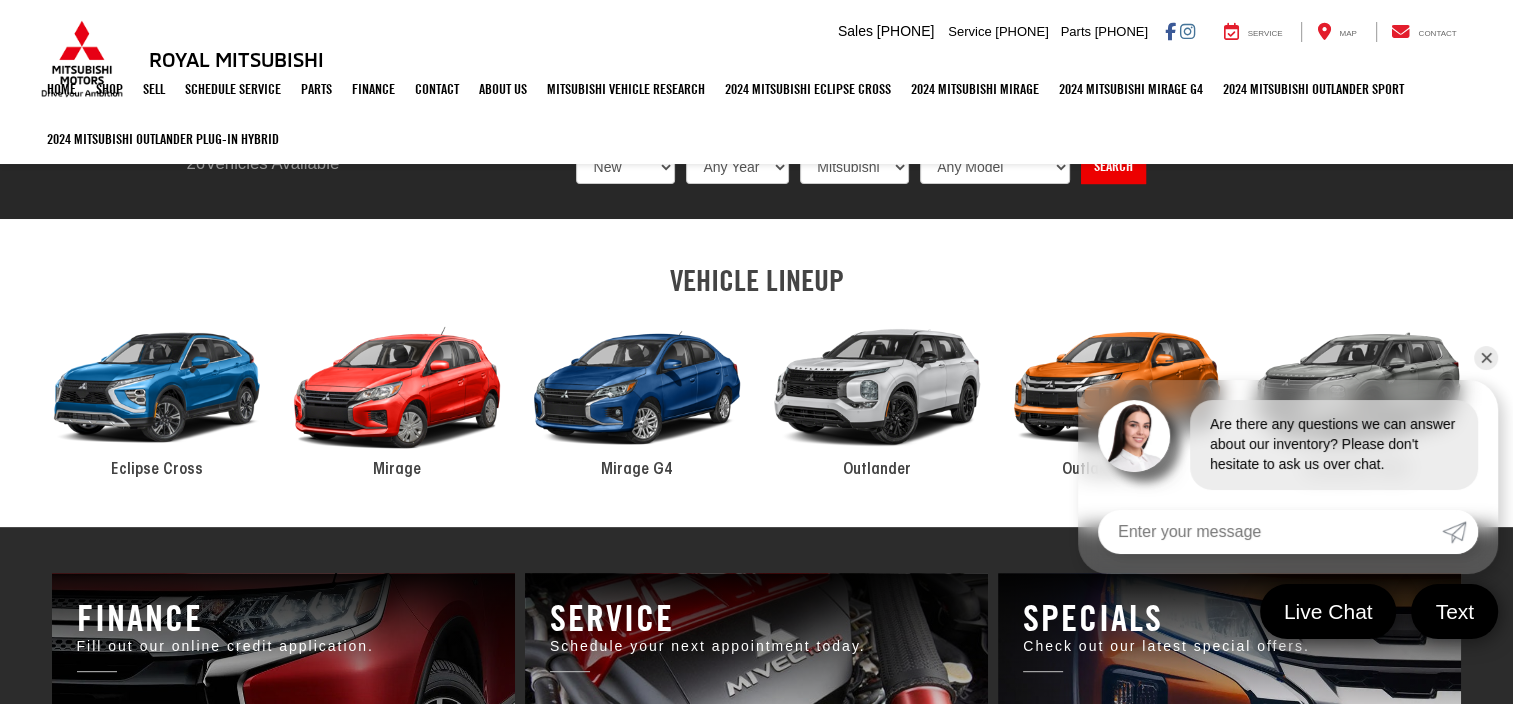 click on "✕" at bounding box center (1486, 358) 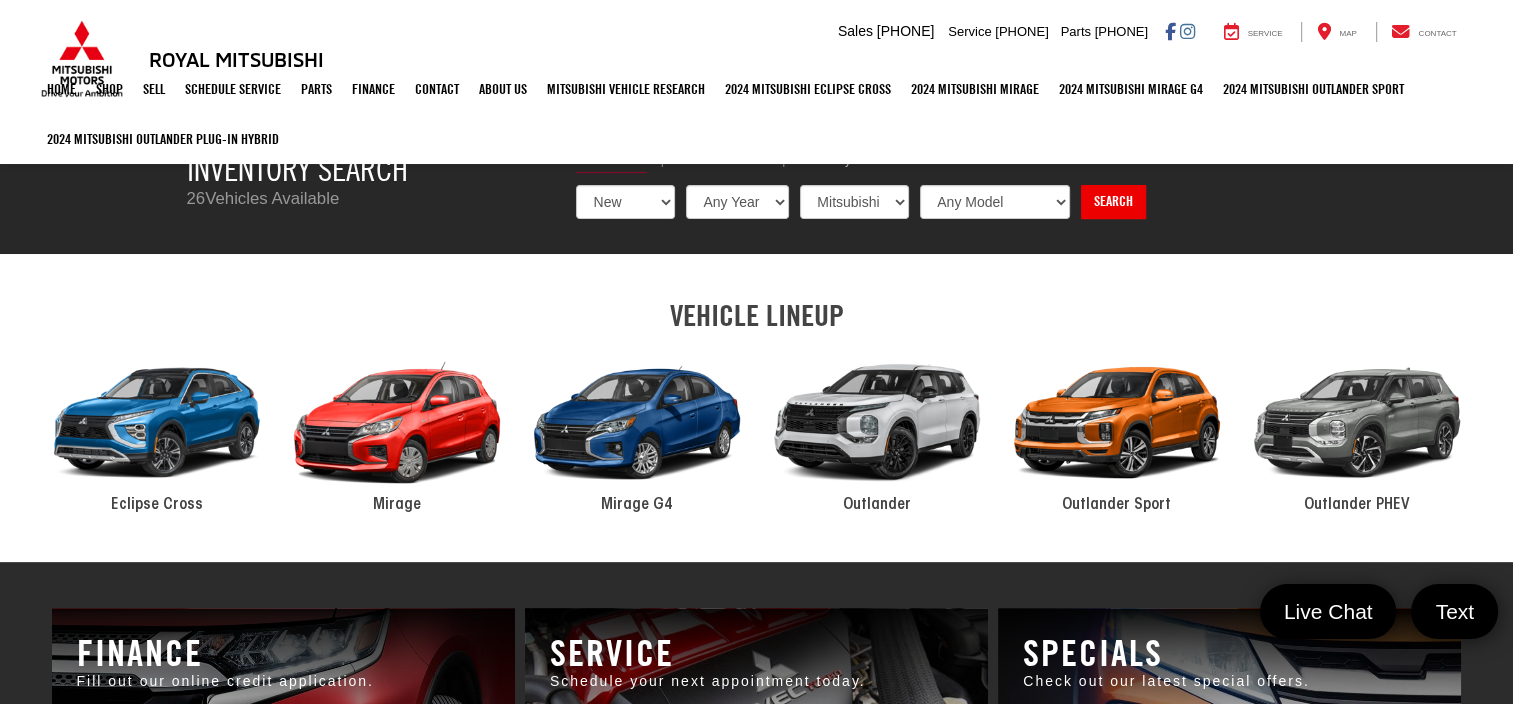 scroll, scrollTop: 0, scrollLeft: 0, axis: both 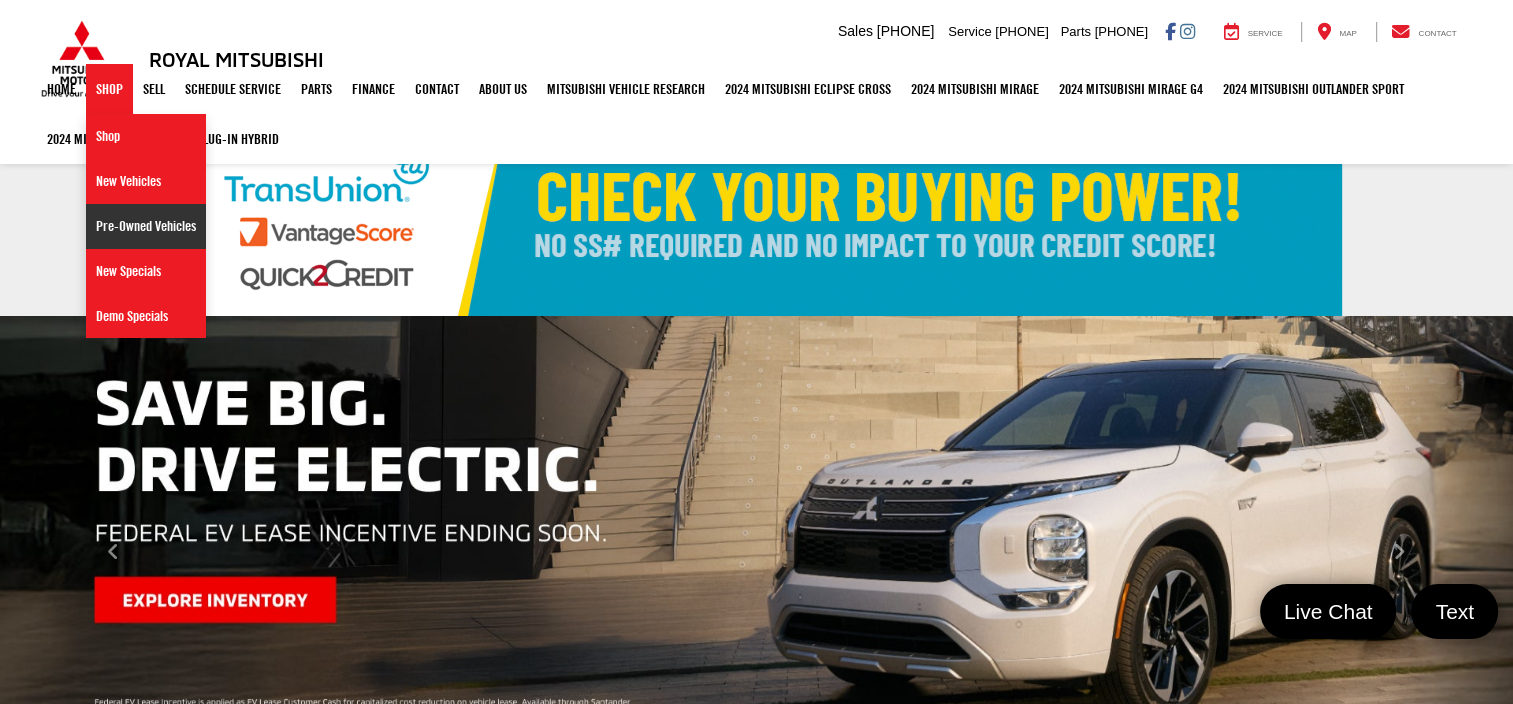 click on "Pre-Owned Vehicles" at bounding box center [146, 226] 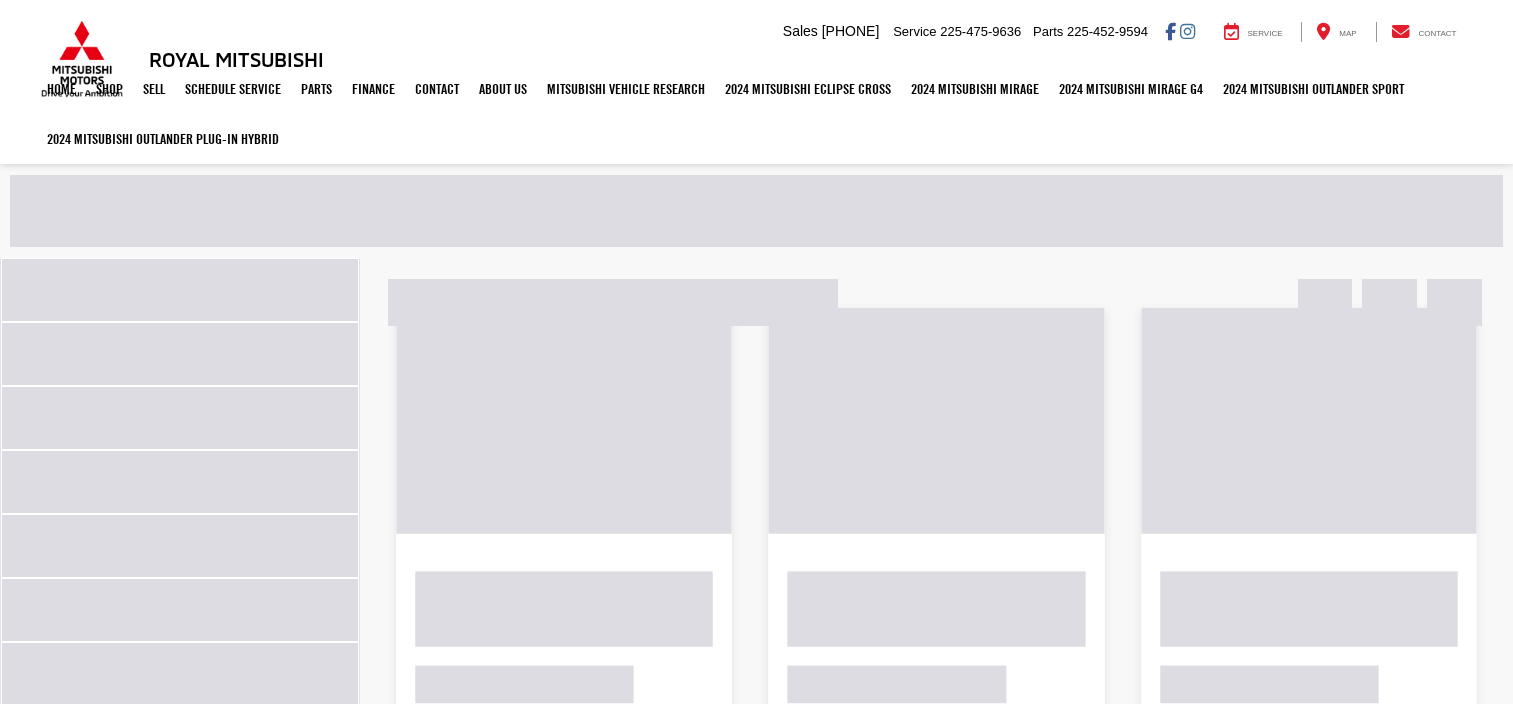 scroll, scrollTop: 0, scrollLeft: 0, axis: both 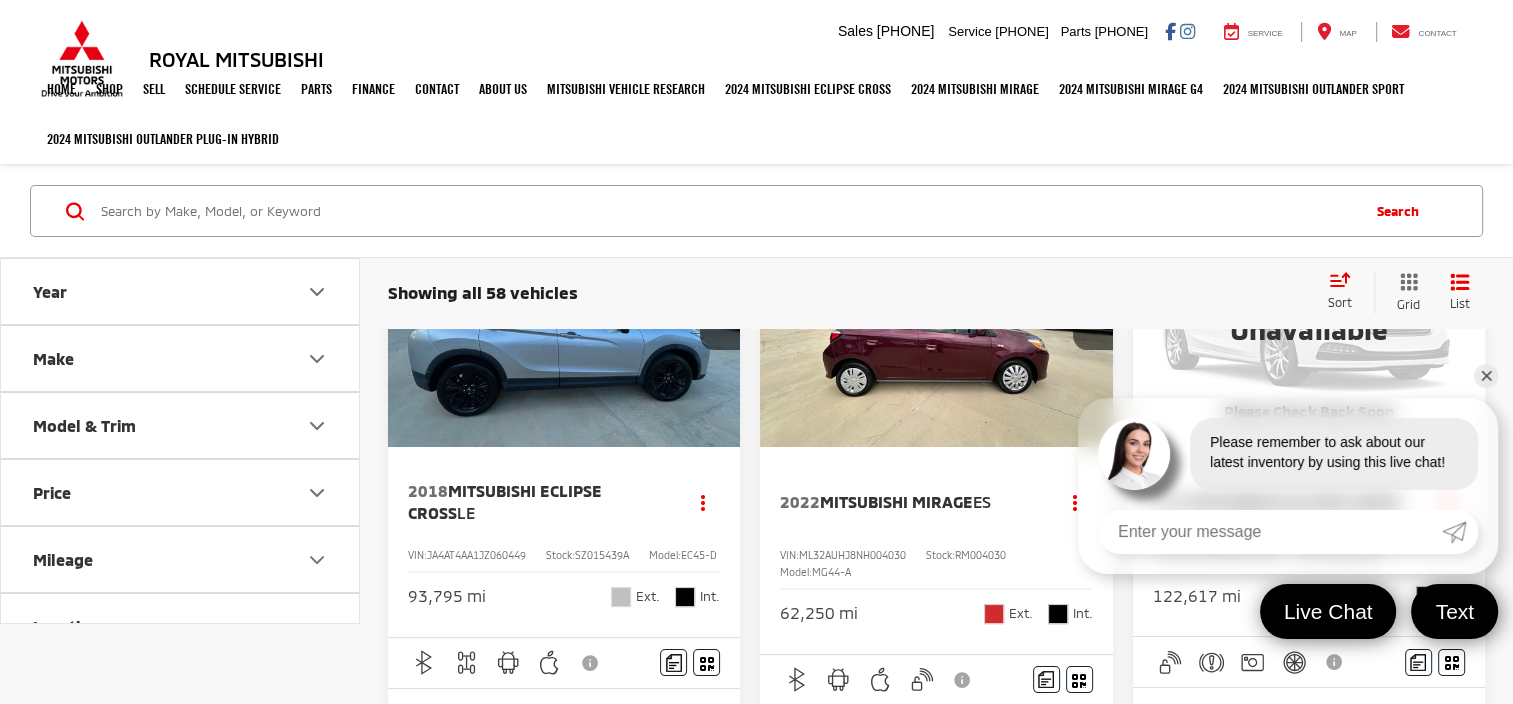 click on "✕" at bounding box center [1486, 376] 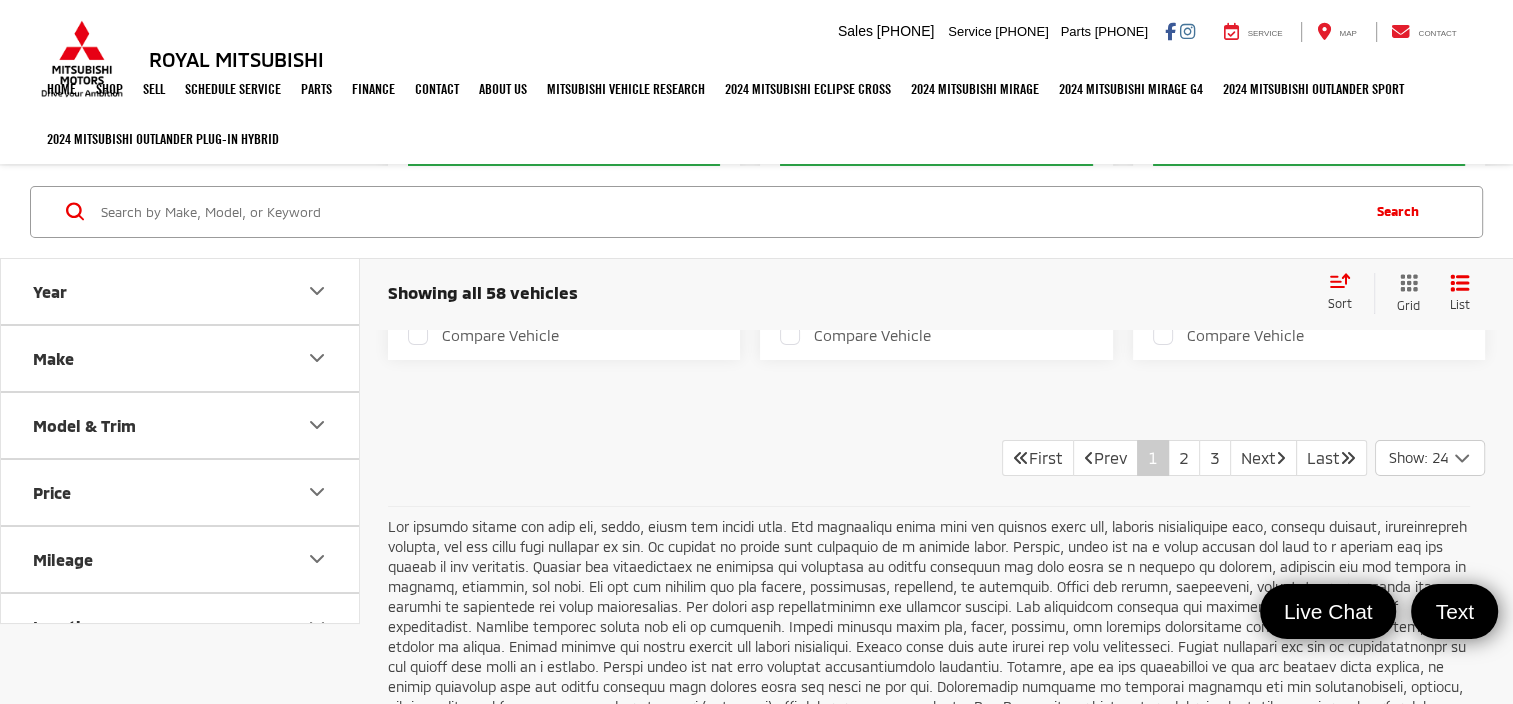 scroll, scrollTop: 7272, scrollLeft: 0, axis: vertical 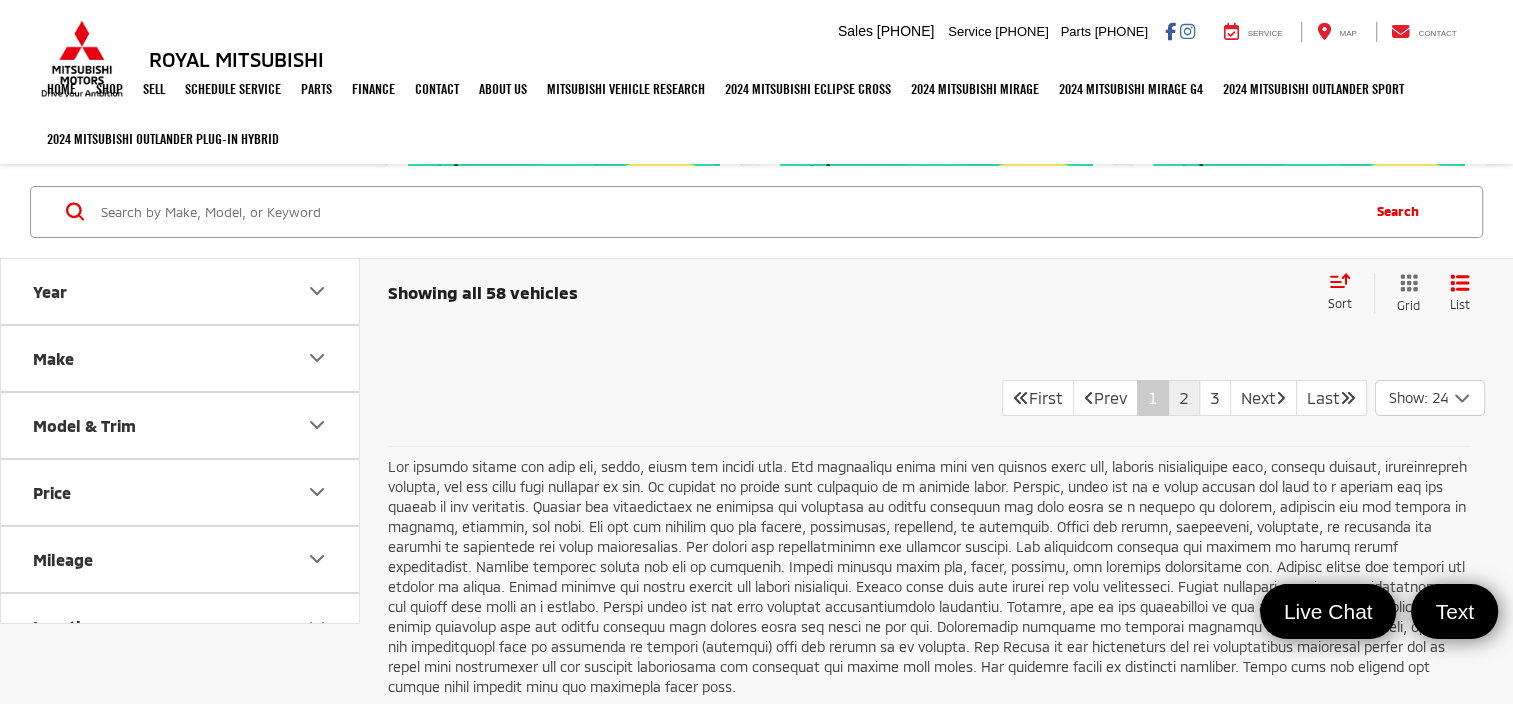 click on "2" at bounding box center (1184, 398) 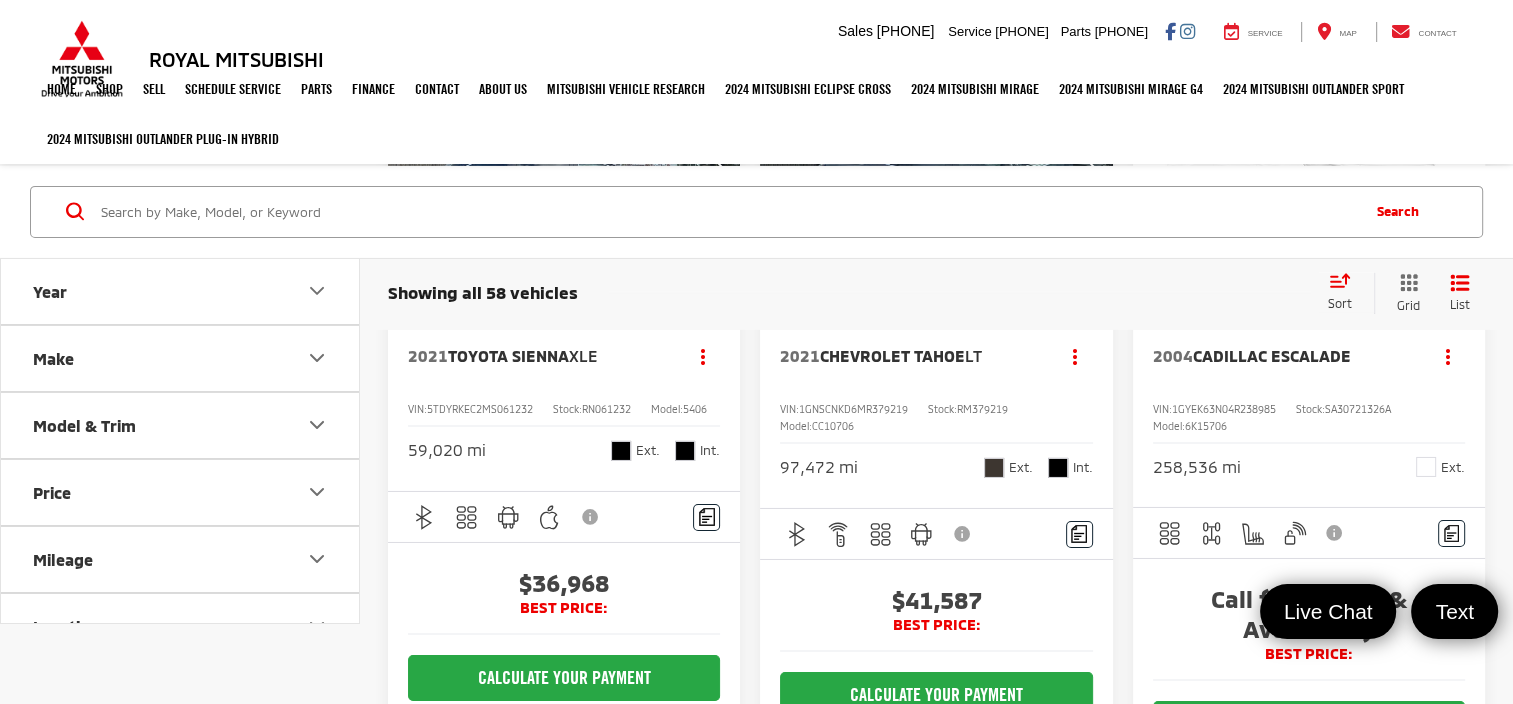 scroll, scrollTop: 6623, scrollLeft: 0, axis: vertical 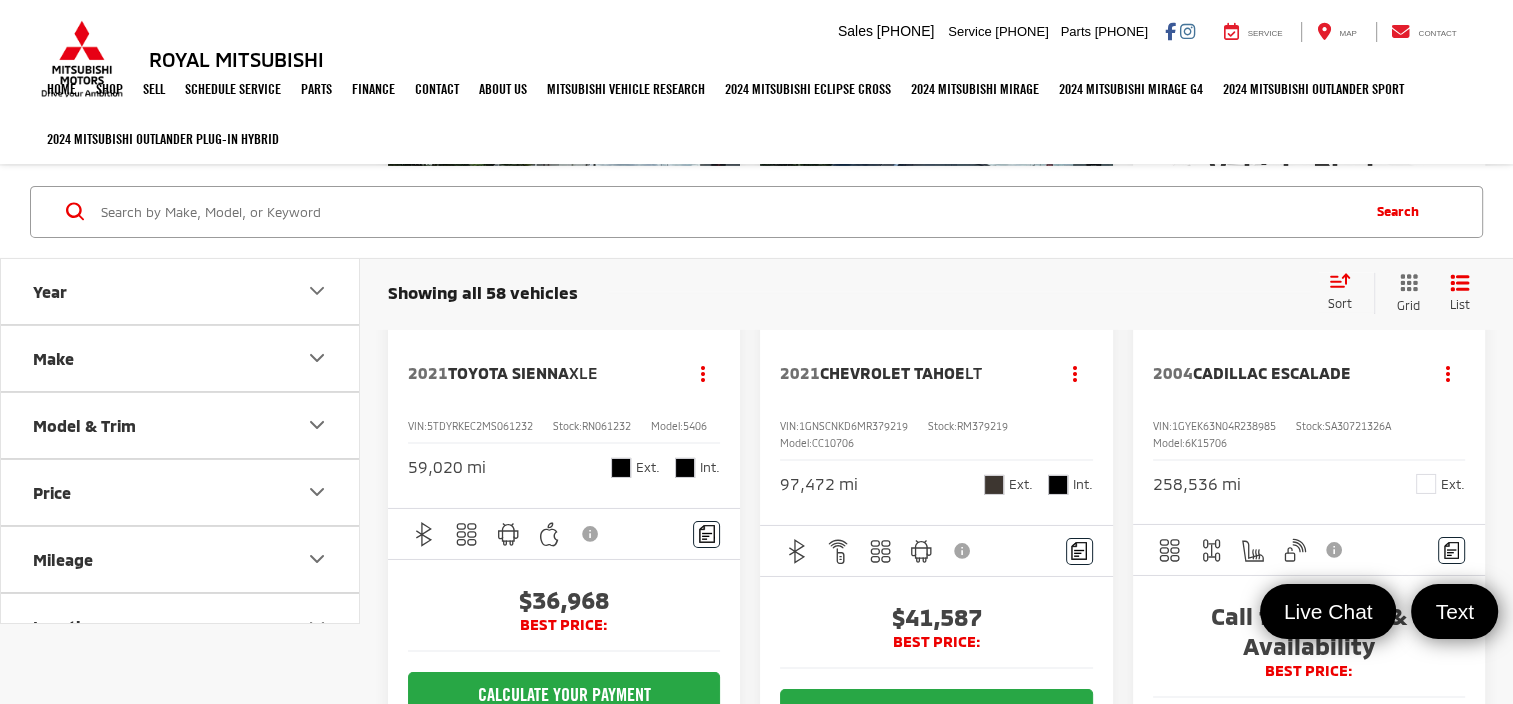 click on "Toyota Sienna" at bounding box center (508, 372) 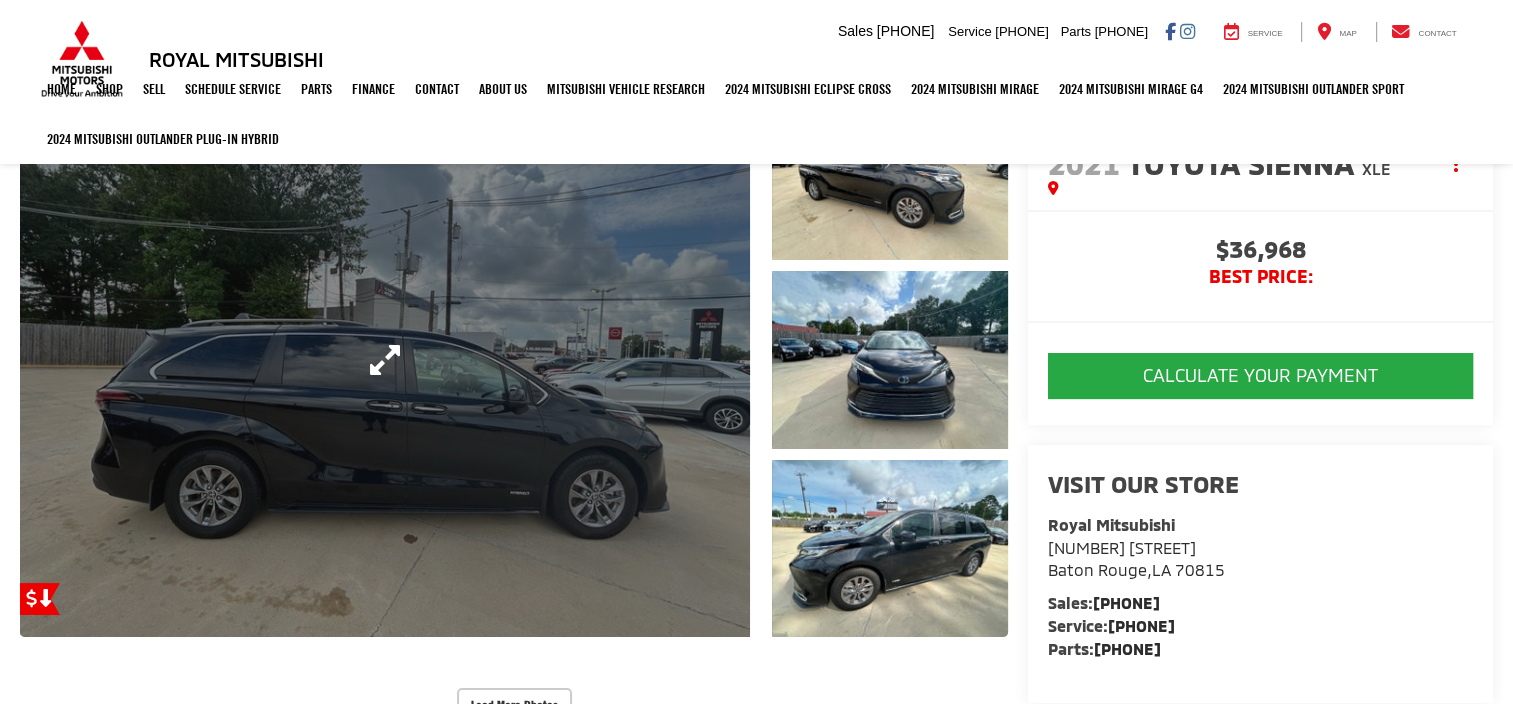 scroll, scrollTop: 219, scrollLeft: 0, axis: vertical 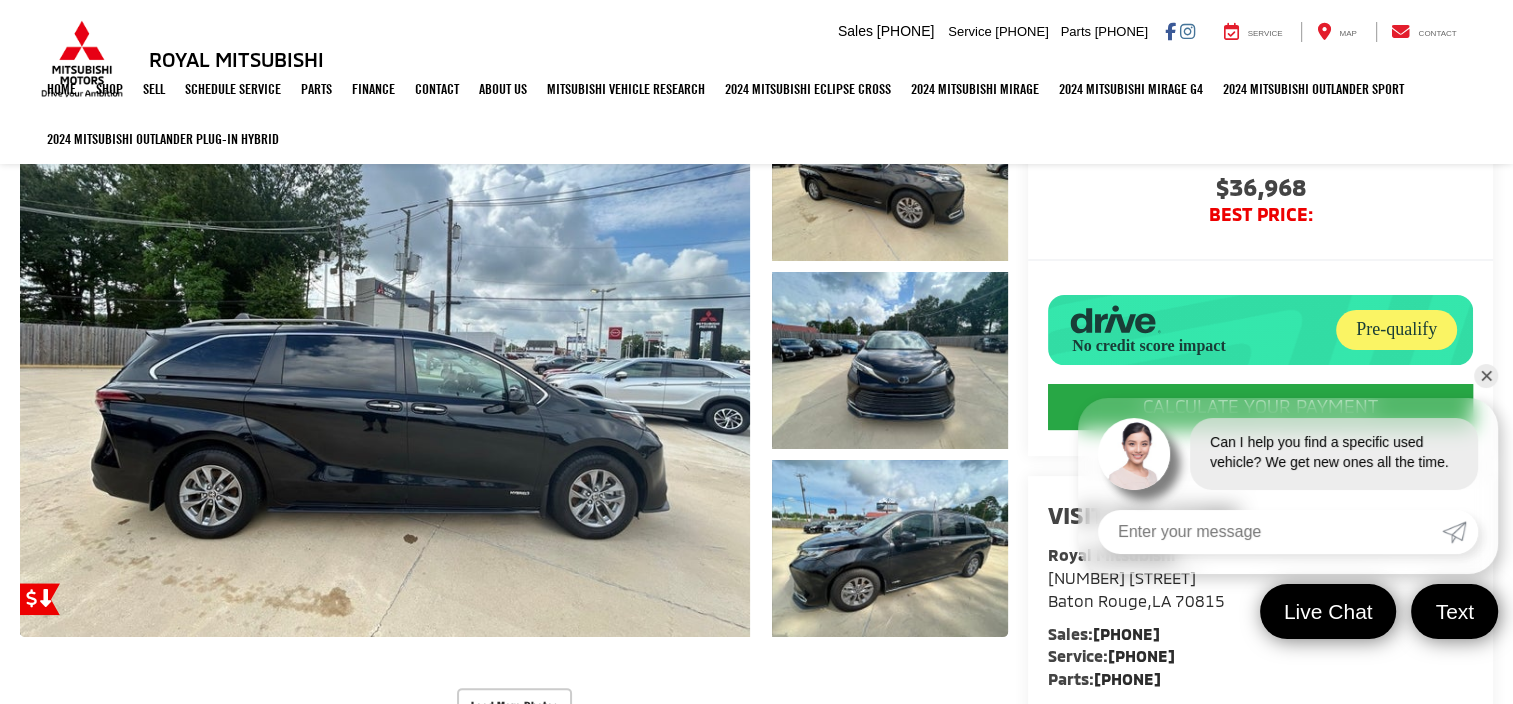 click on "✕" at bounding box center [1486, 376] 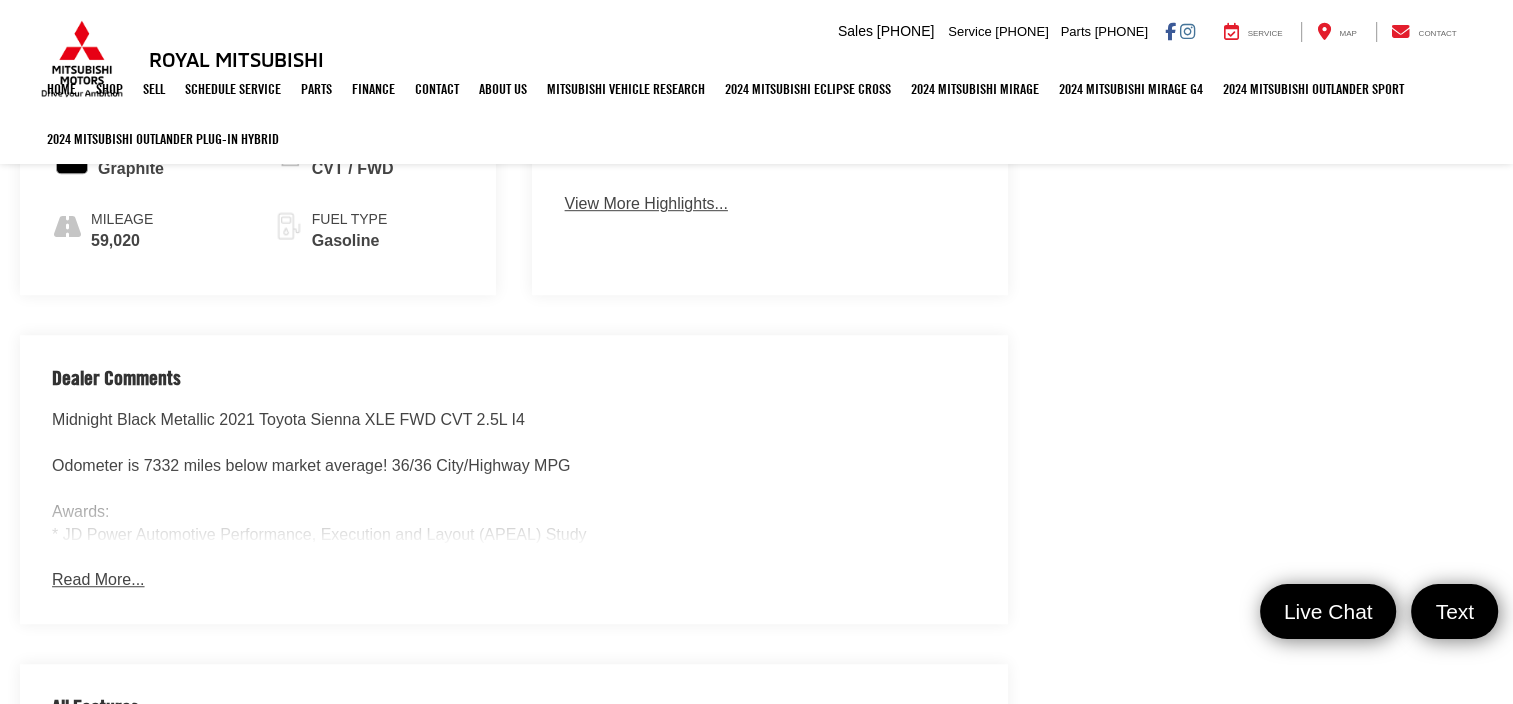 scroll, scrollTop: 1272, scrollLeft: 0, axis: vertical 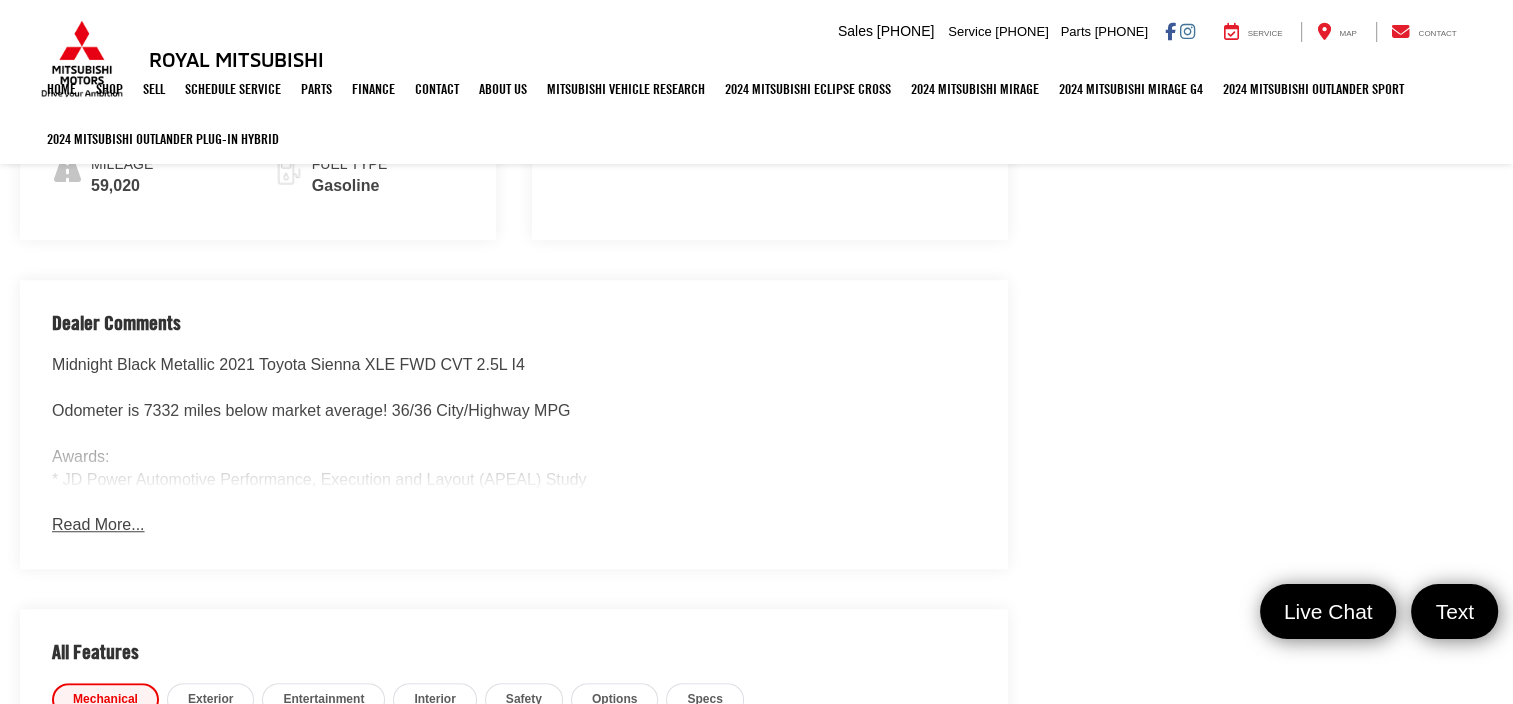 click on "Read More..." at bounding box center (98, 525) 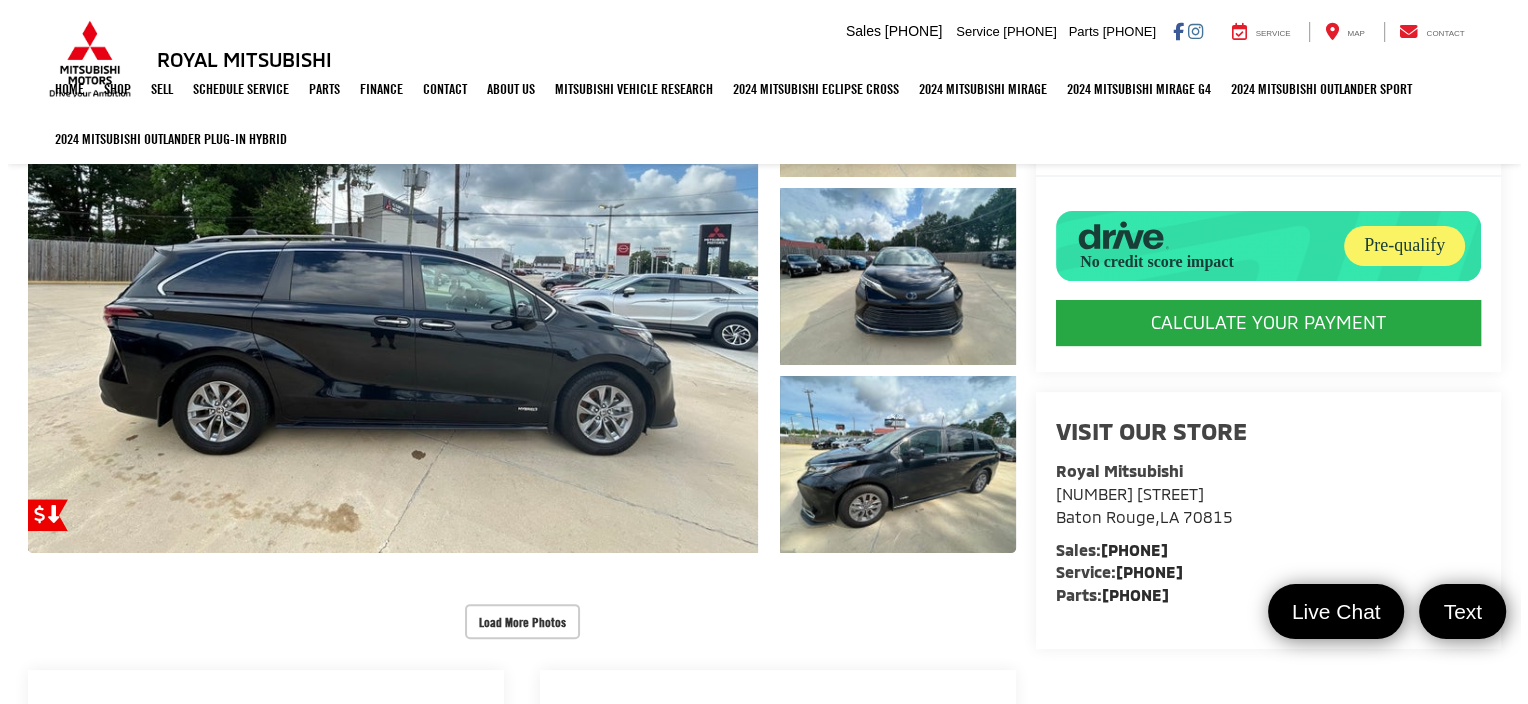 scroll, scrollTop: 272, scrollLeft: 0, axis: vertical 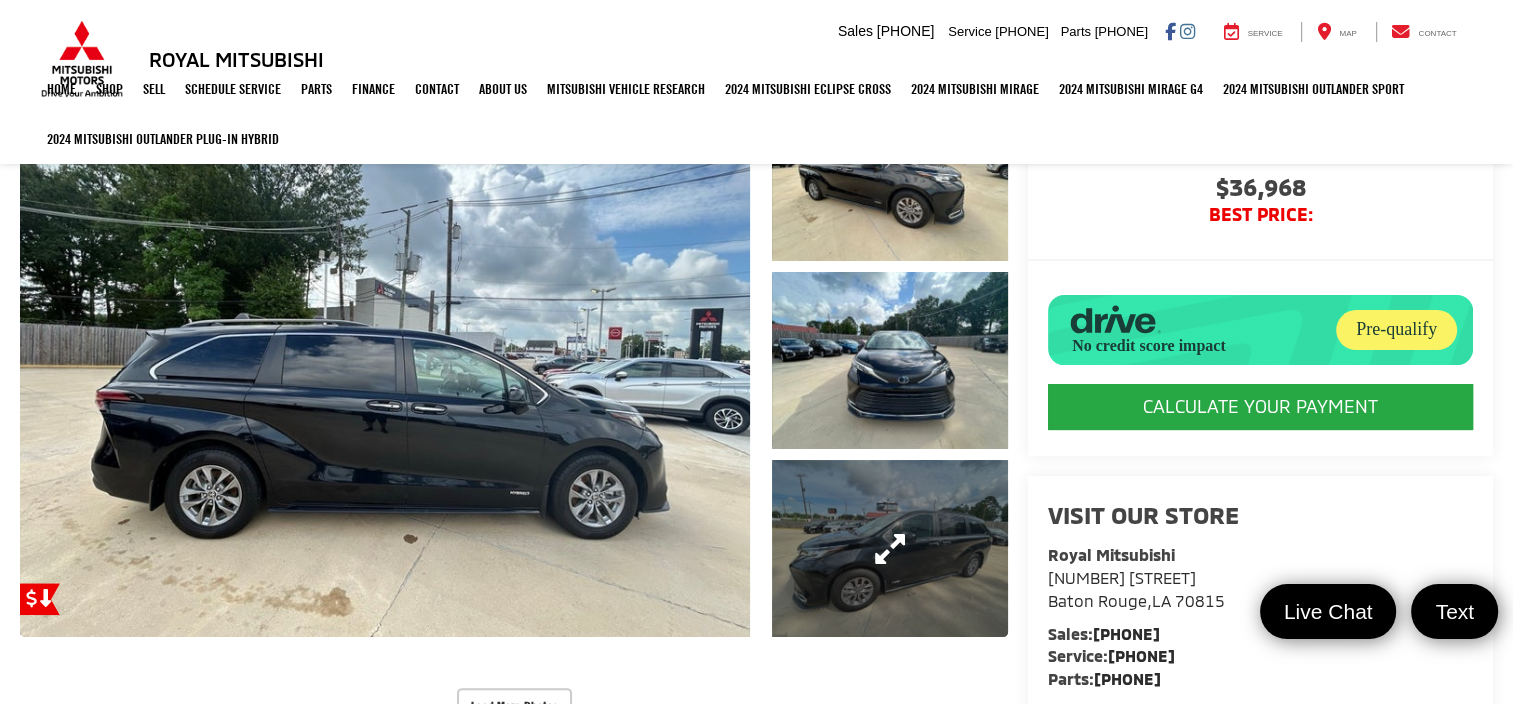 click at bounding box center [890, 548] 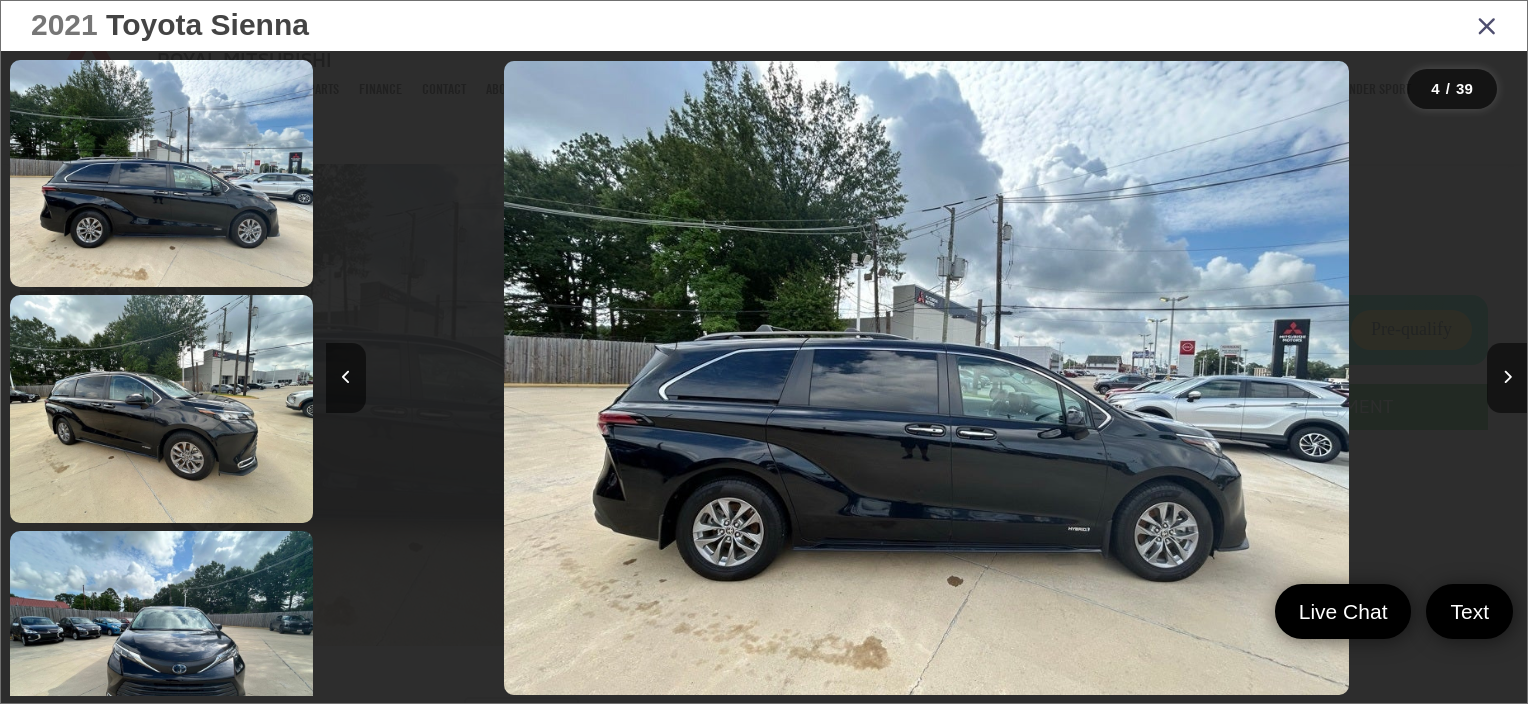 scroll, scrollTop: 551, scrollLeft: 0, axis: vertical 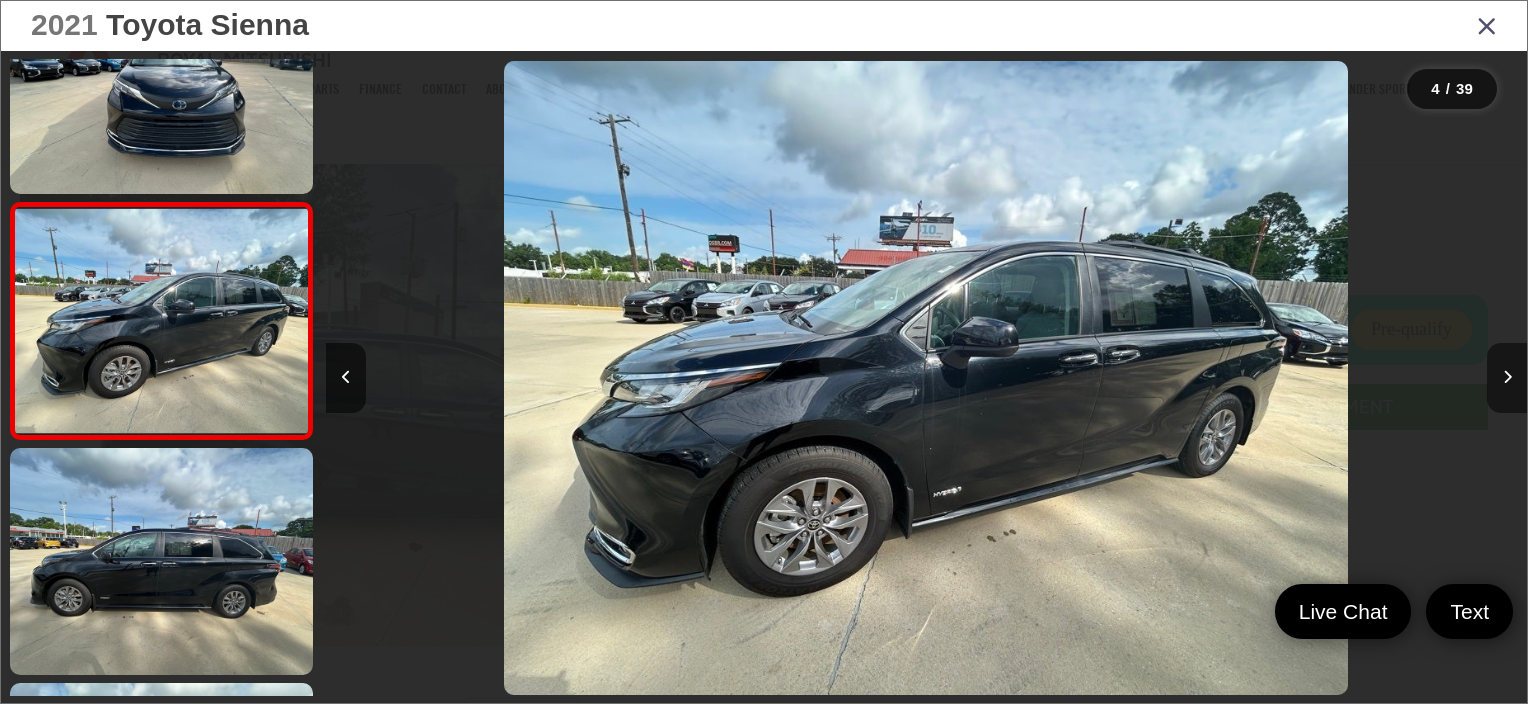 click at bounding box center [1507, 378] 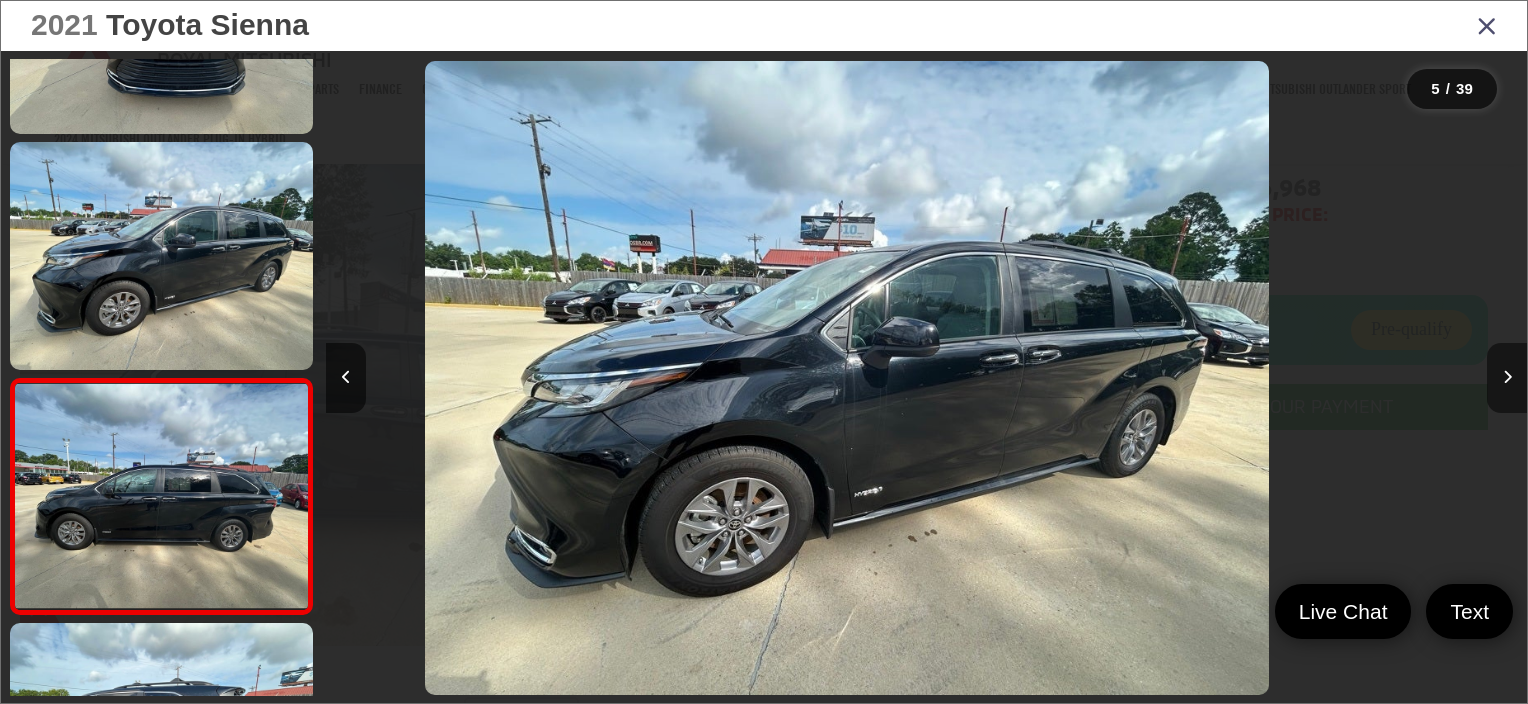 scroll, scrollTop: 772, scrollLeft: 0, axis: vertical 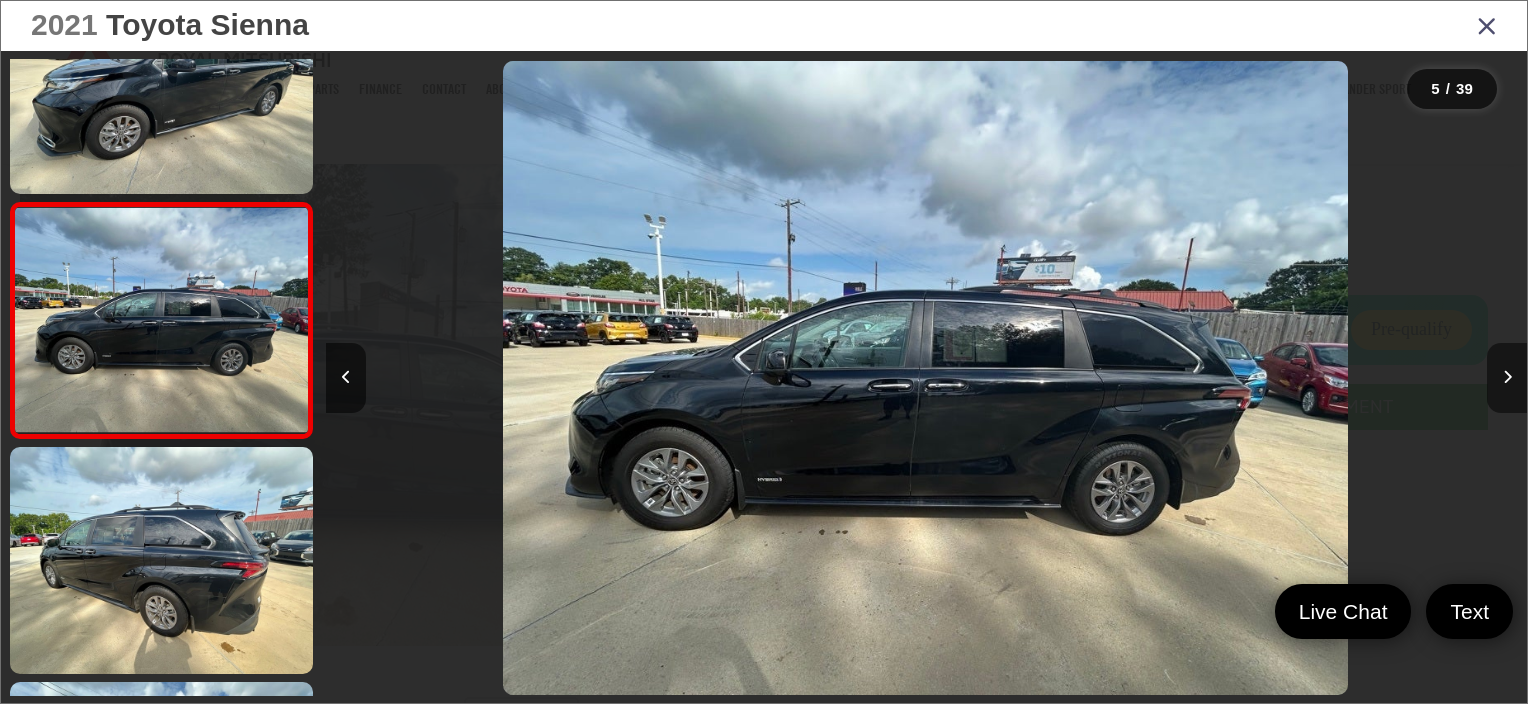 click at bounding box center [1507, 378] 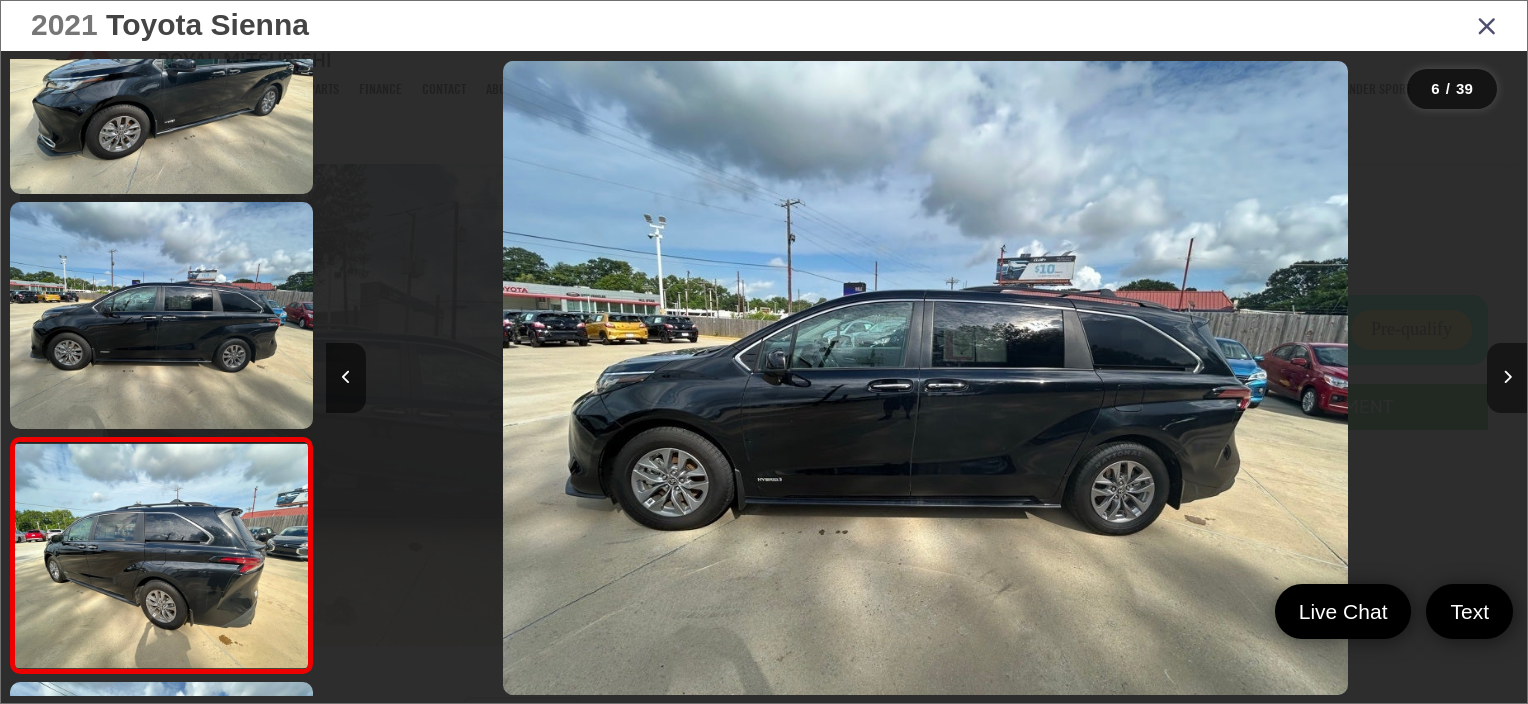 scroll, scrollTop: 0, scrollLeft: 5131, axis: horizontal 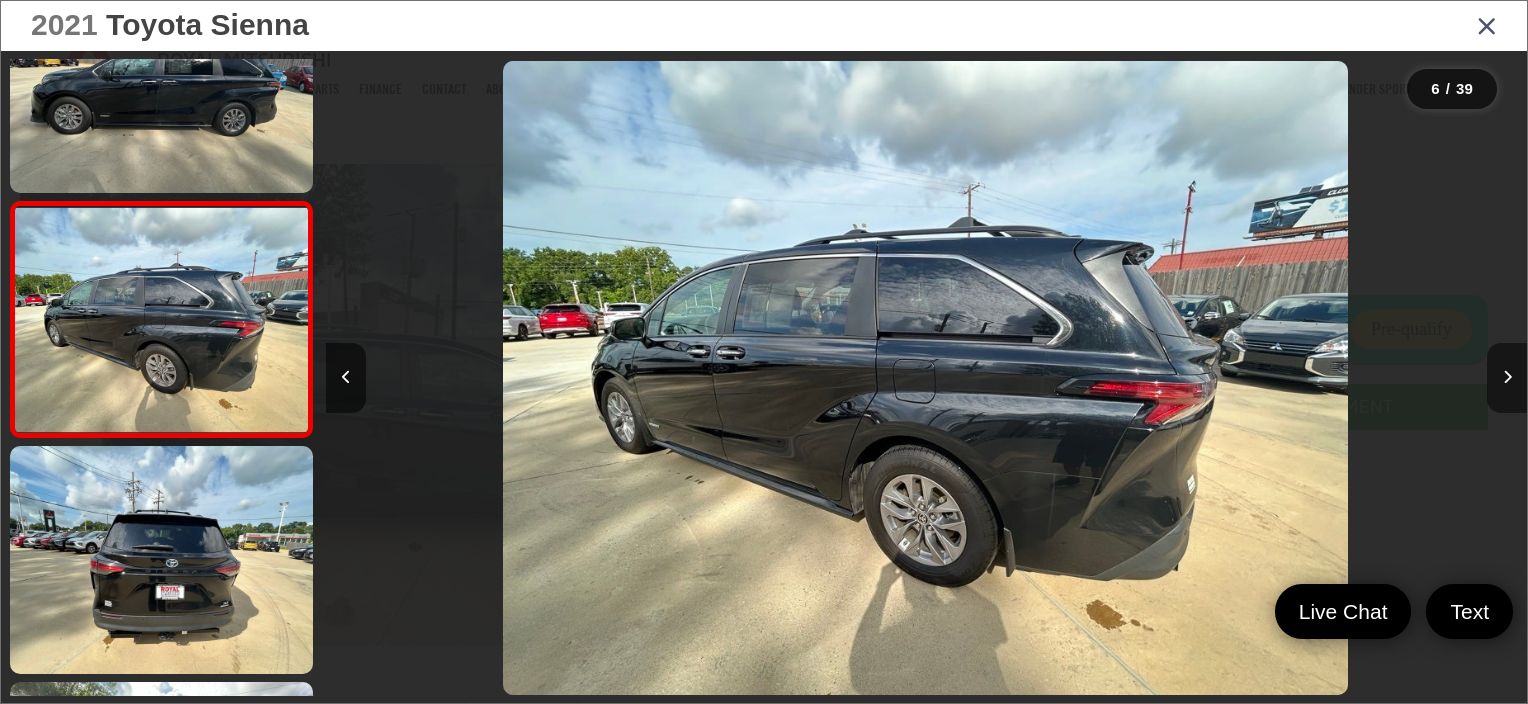 click at bounding box center (1507, 378) 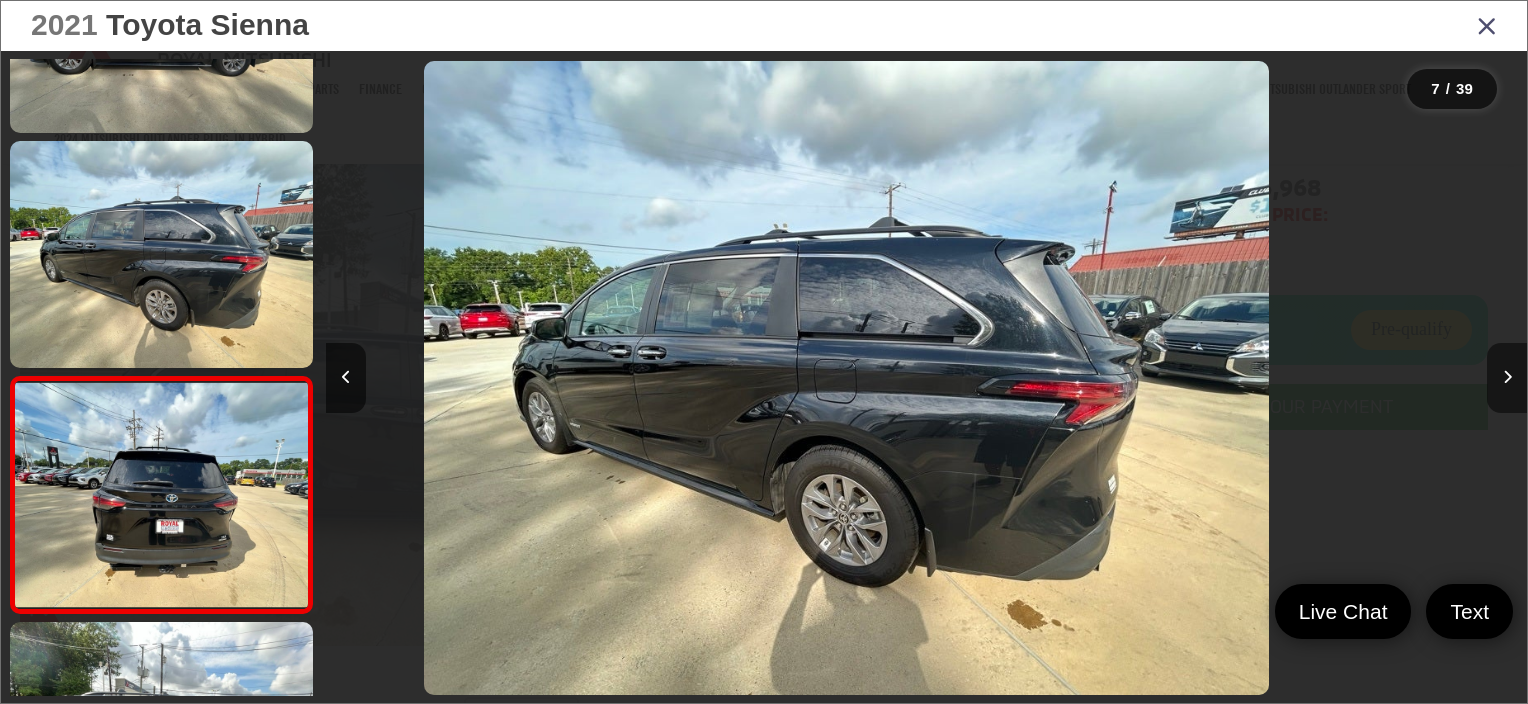 scroll, scrollTop: 1227, scrollLeft: 0, axis: vertical 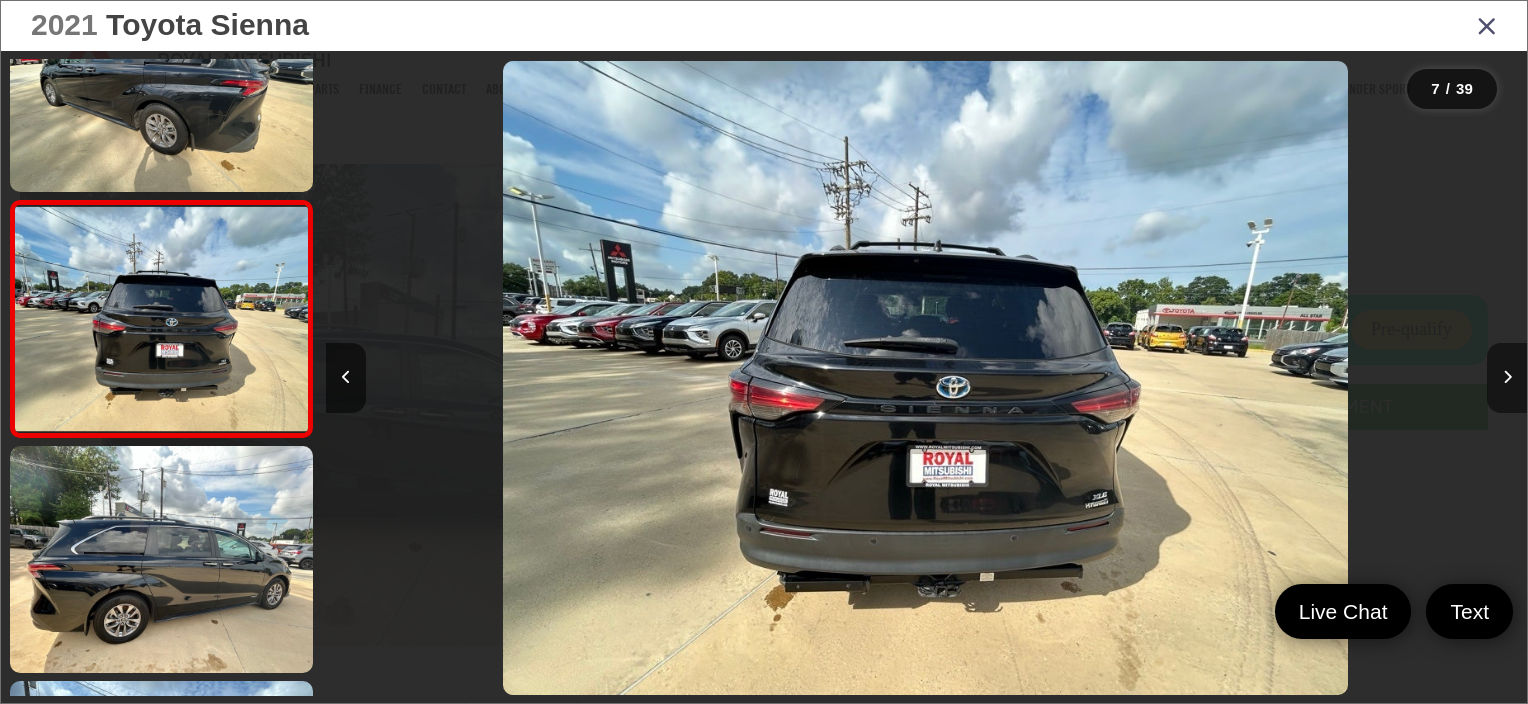 click at bounding box center [1507, 378] 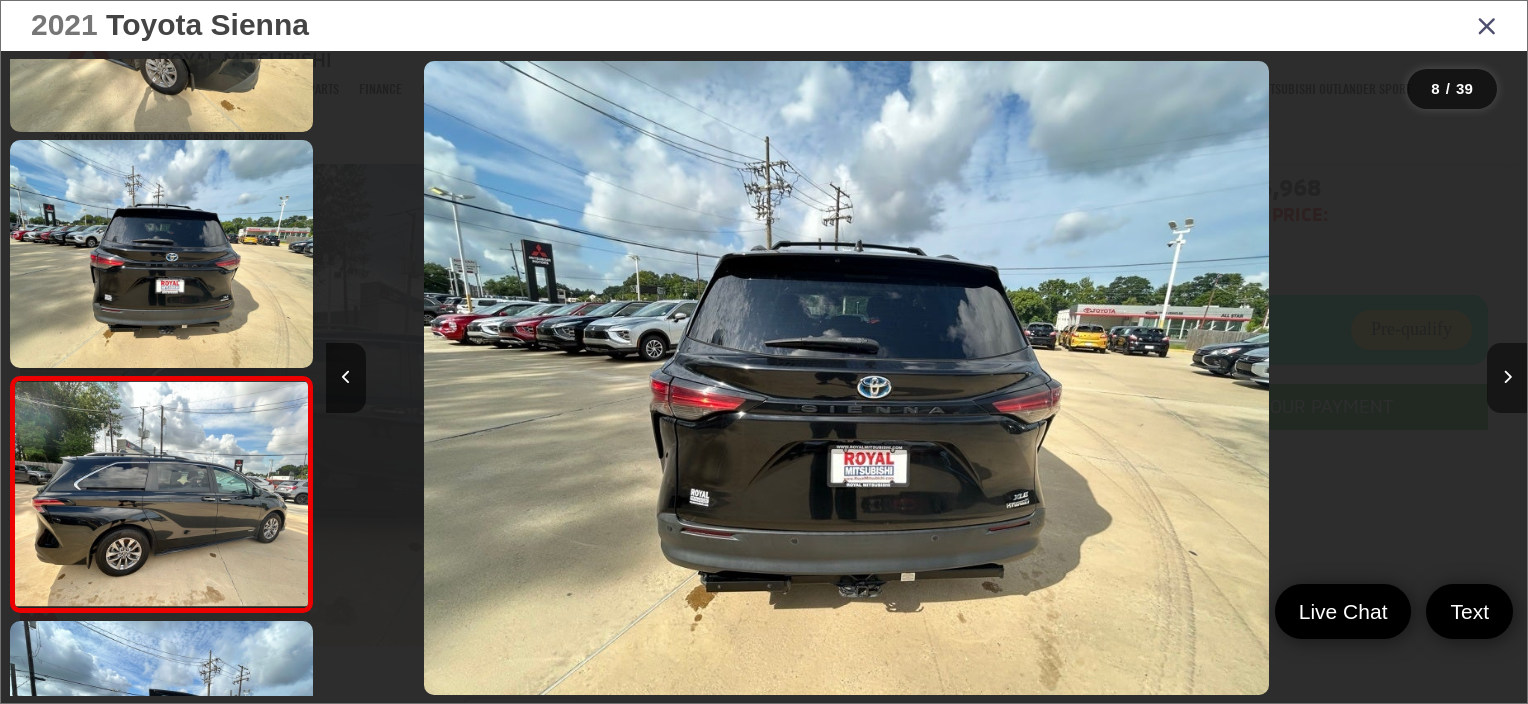 scroll, scrollTop: 1444, scrollLeft: 0, axis: vertical 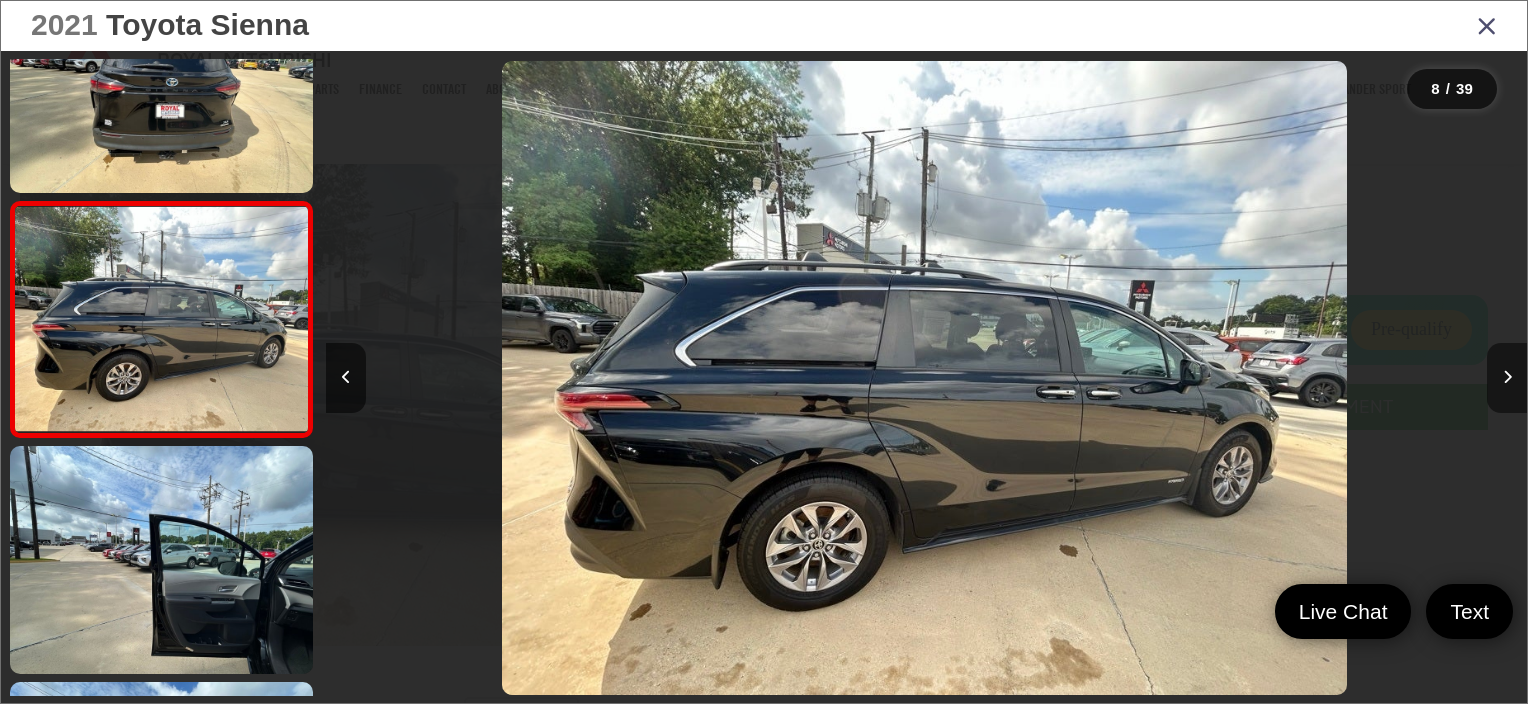 click at bounding box center [1507, 378] 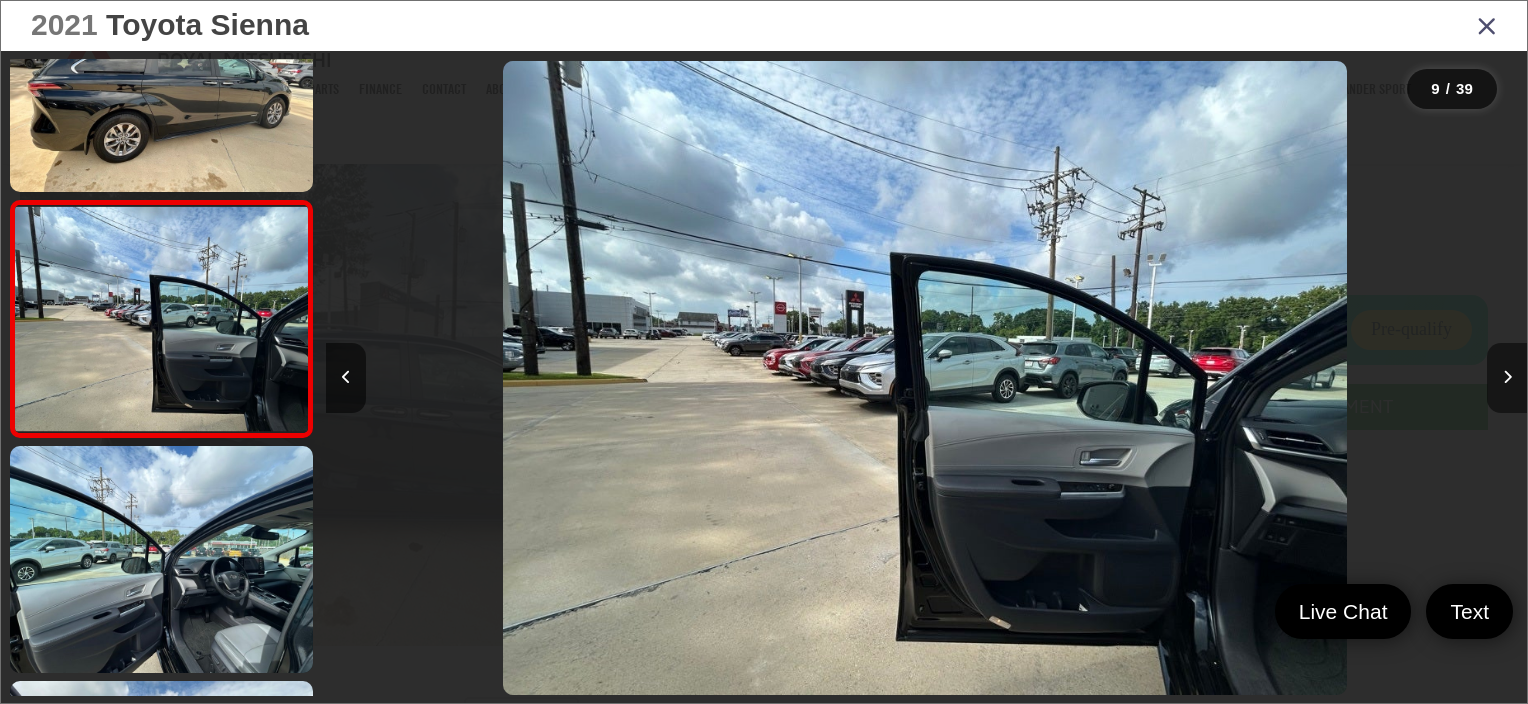 click at bounding box center [1507, 378] 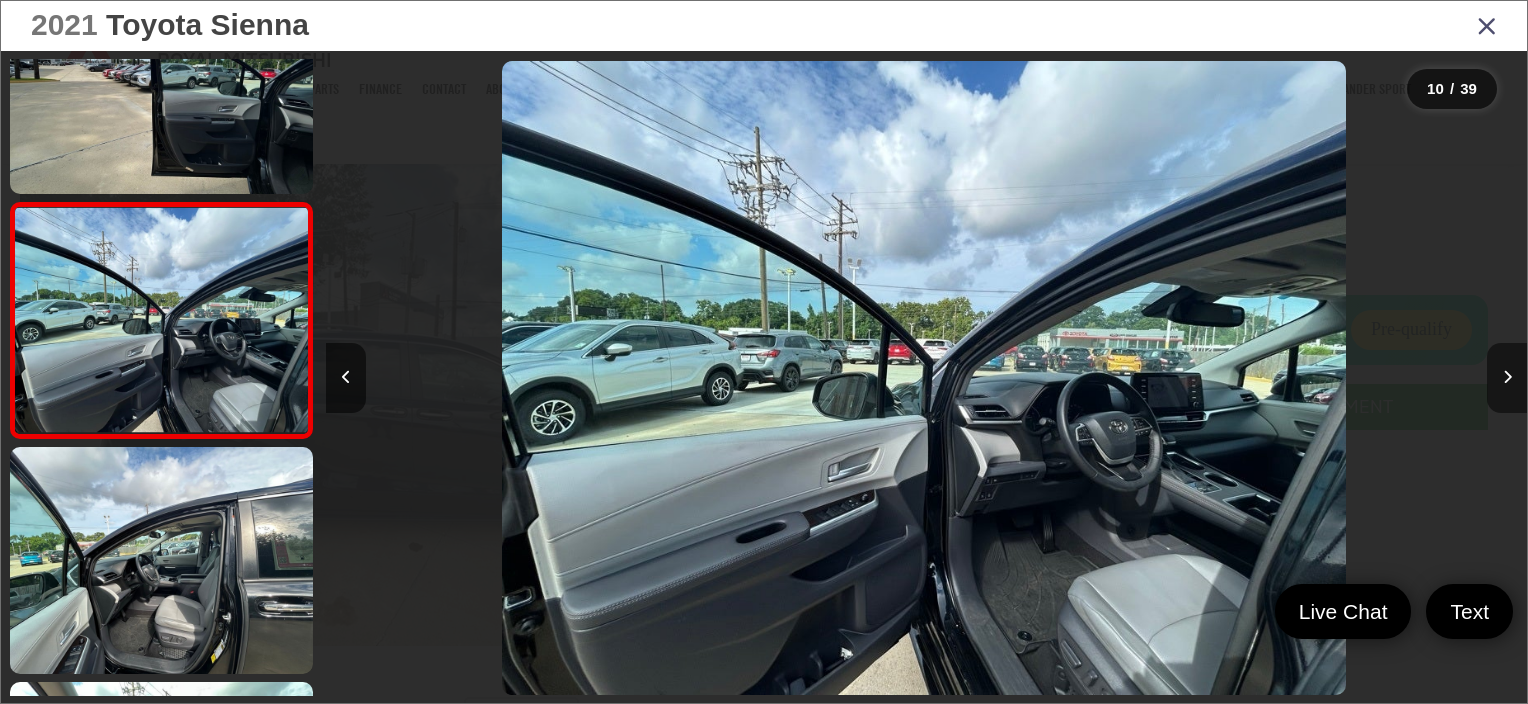 click at bounding box center (1507, 378) 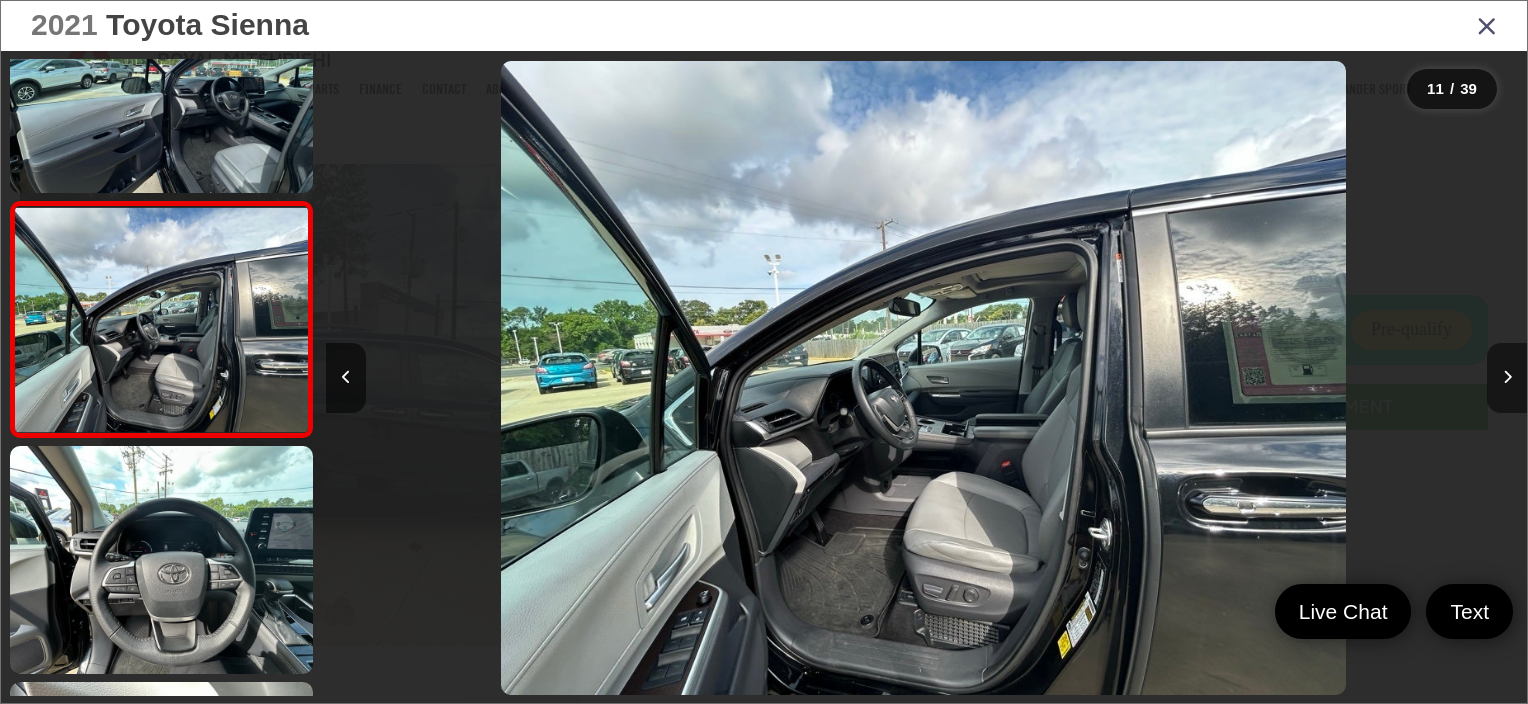 click at bounding box center [1507, 378] 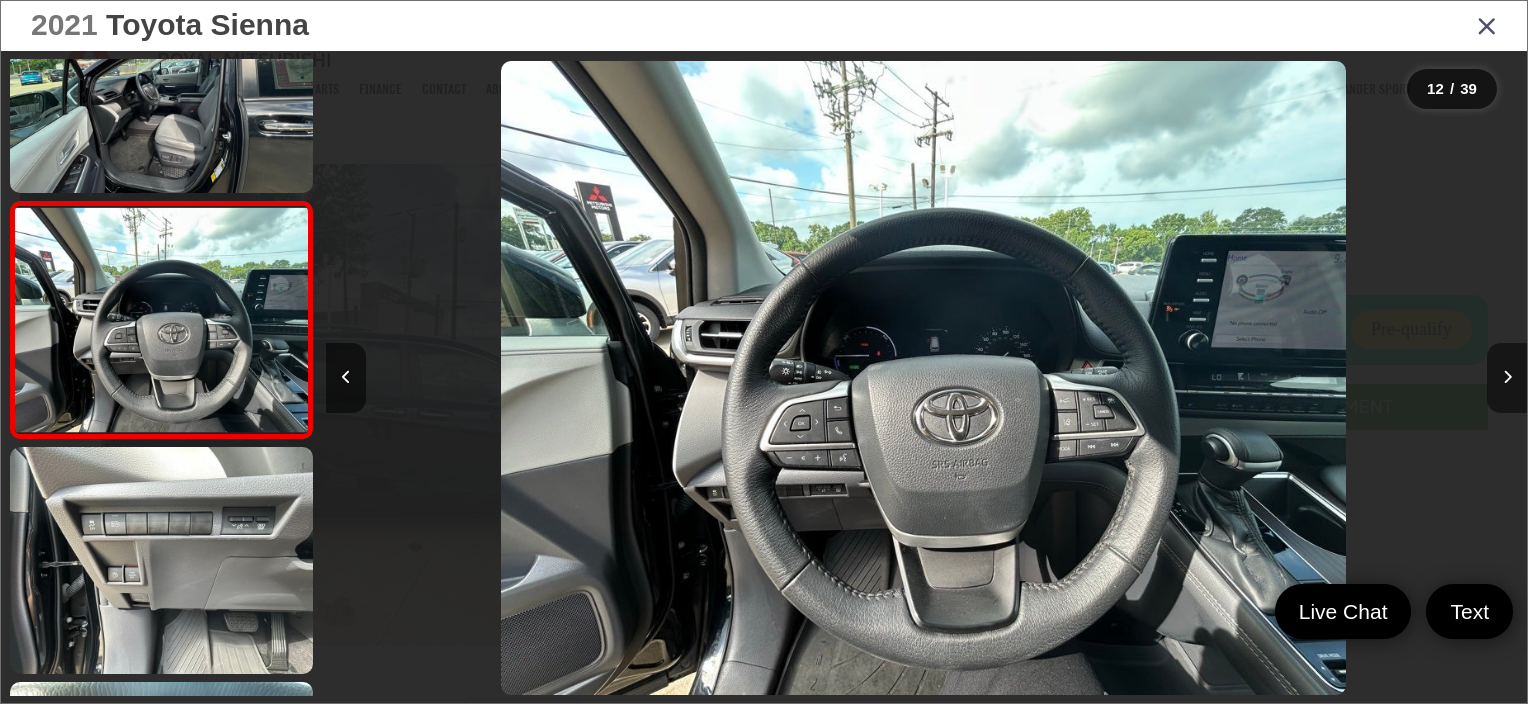 click at bounding box center (1507, 378) 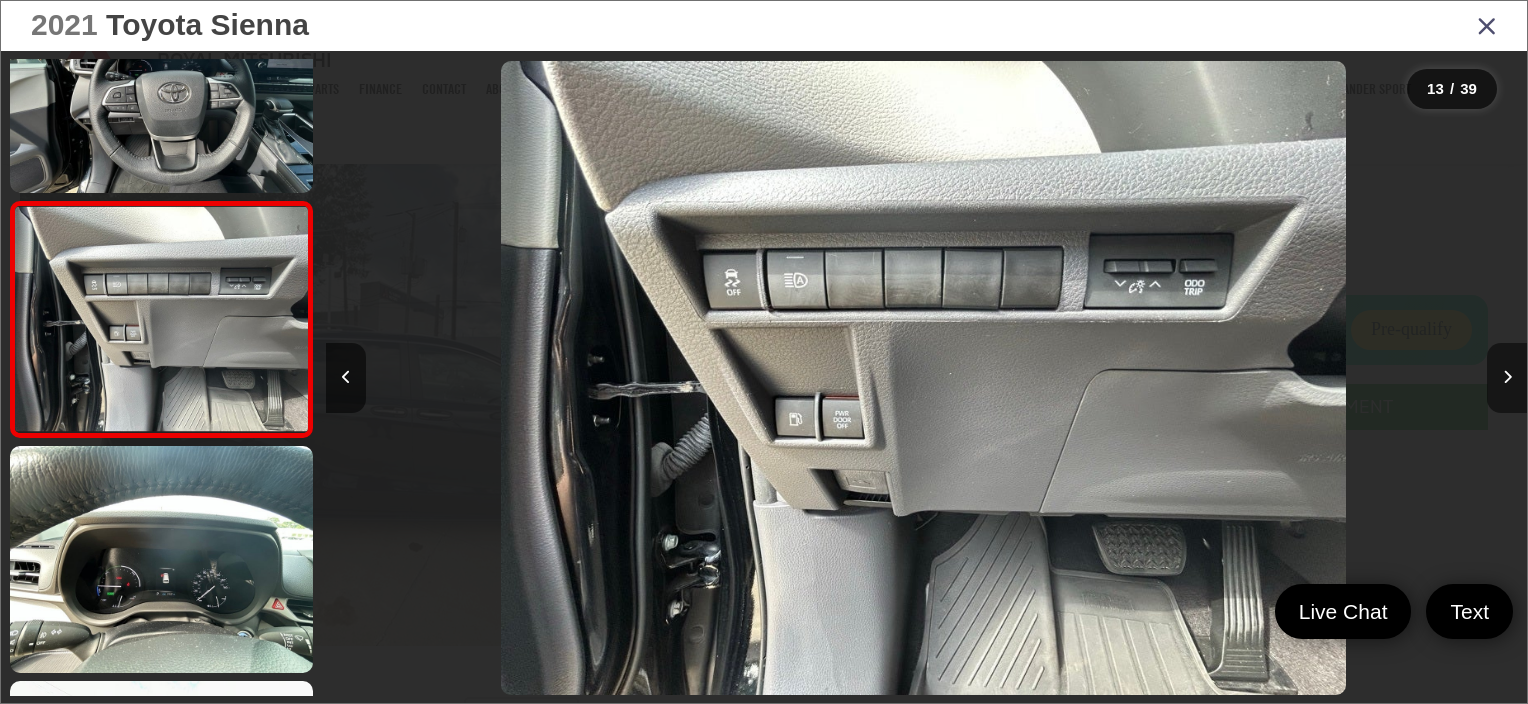 click at bounding box center [1507, 378] 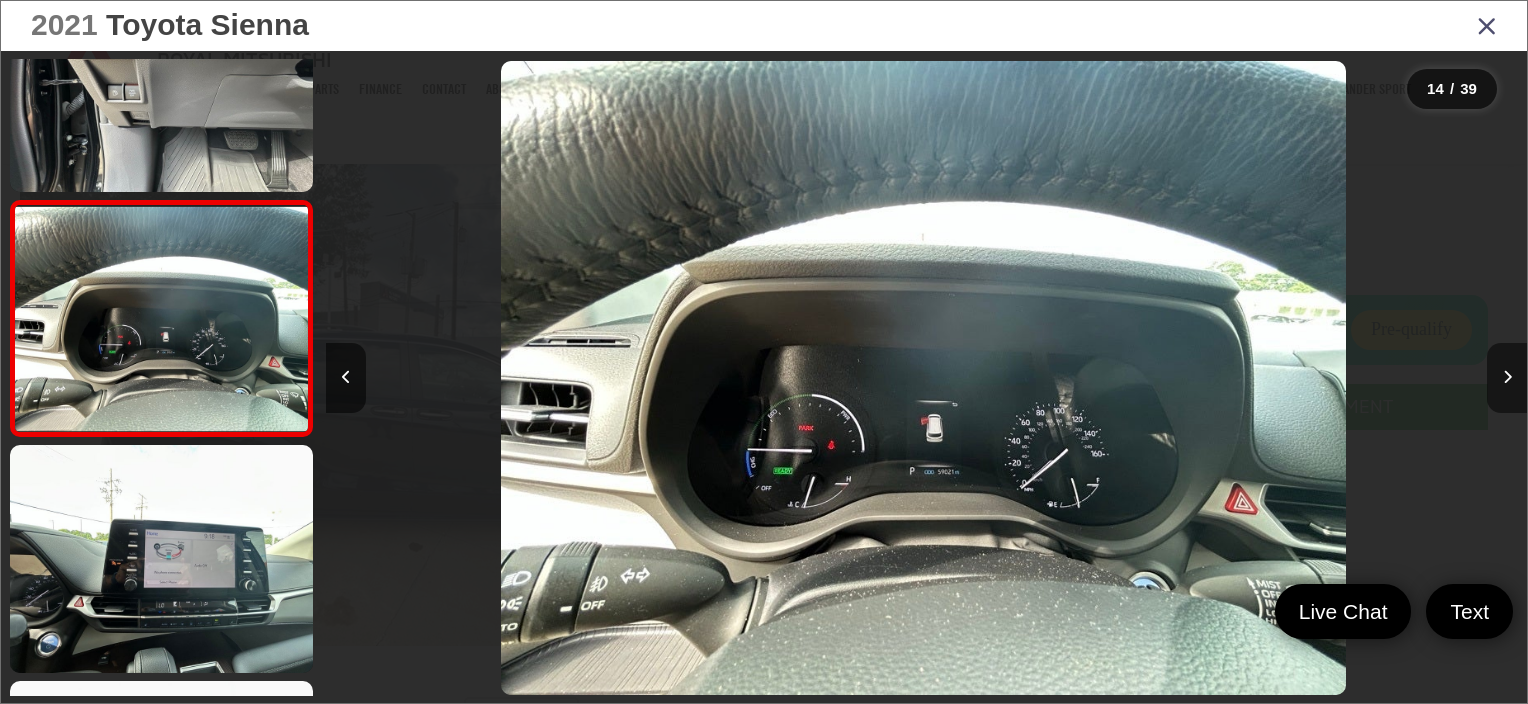 click at bounding box center (1507, 378) 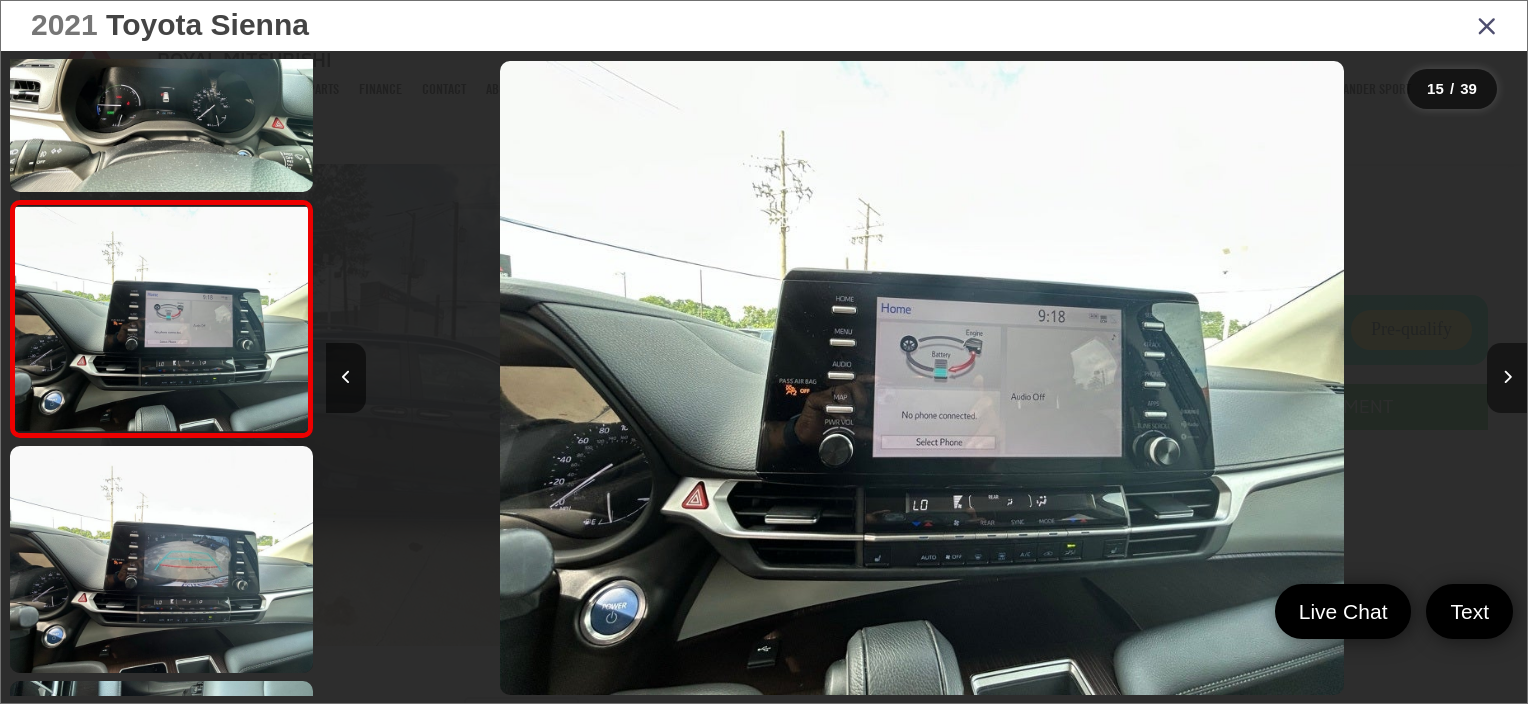 click at bounding box center [1507, 378] 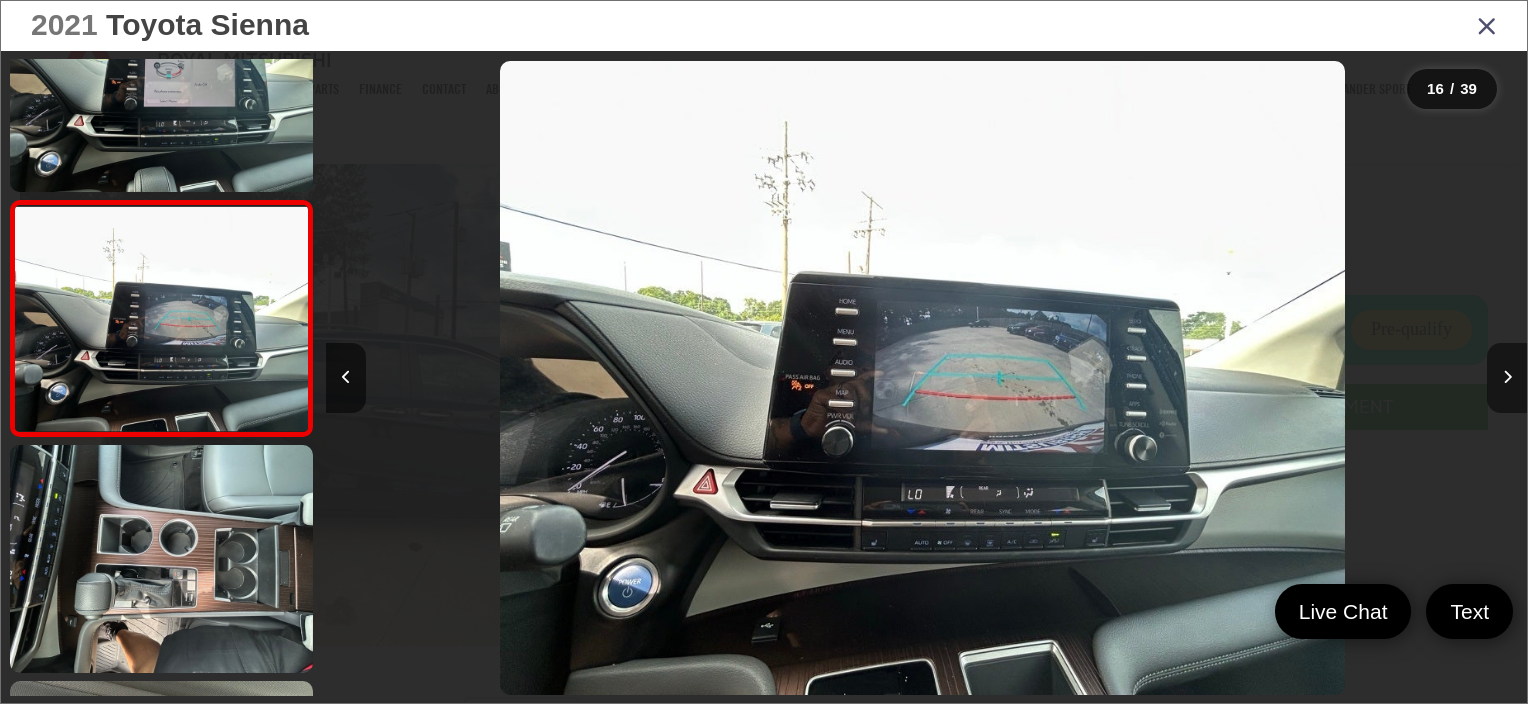 click at bounding box center [1507, 378] 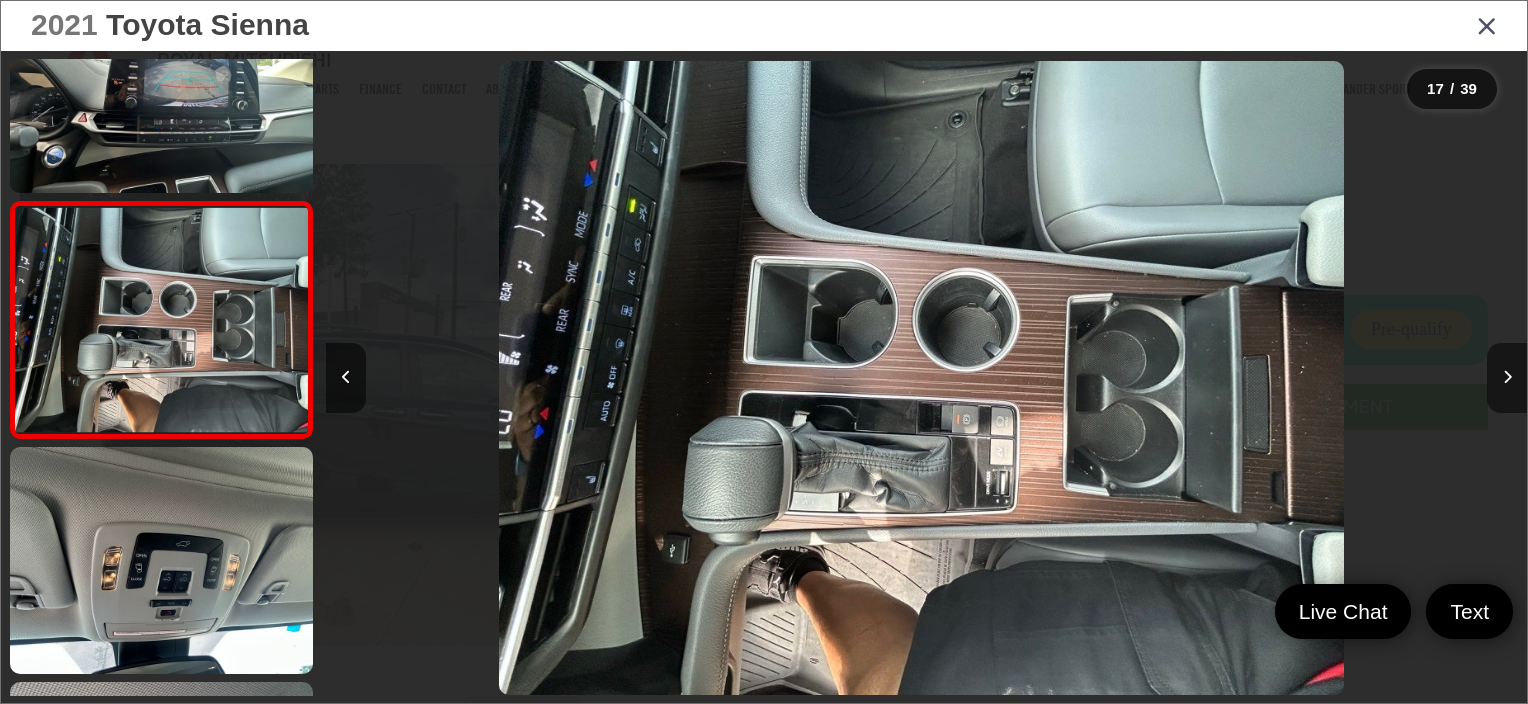 click at bounding box center [1507, 378] 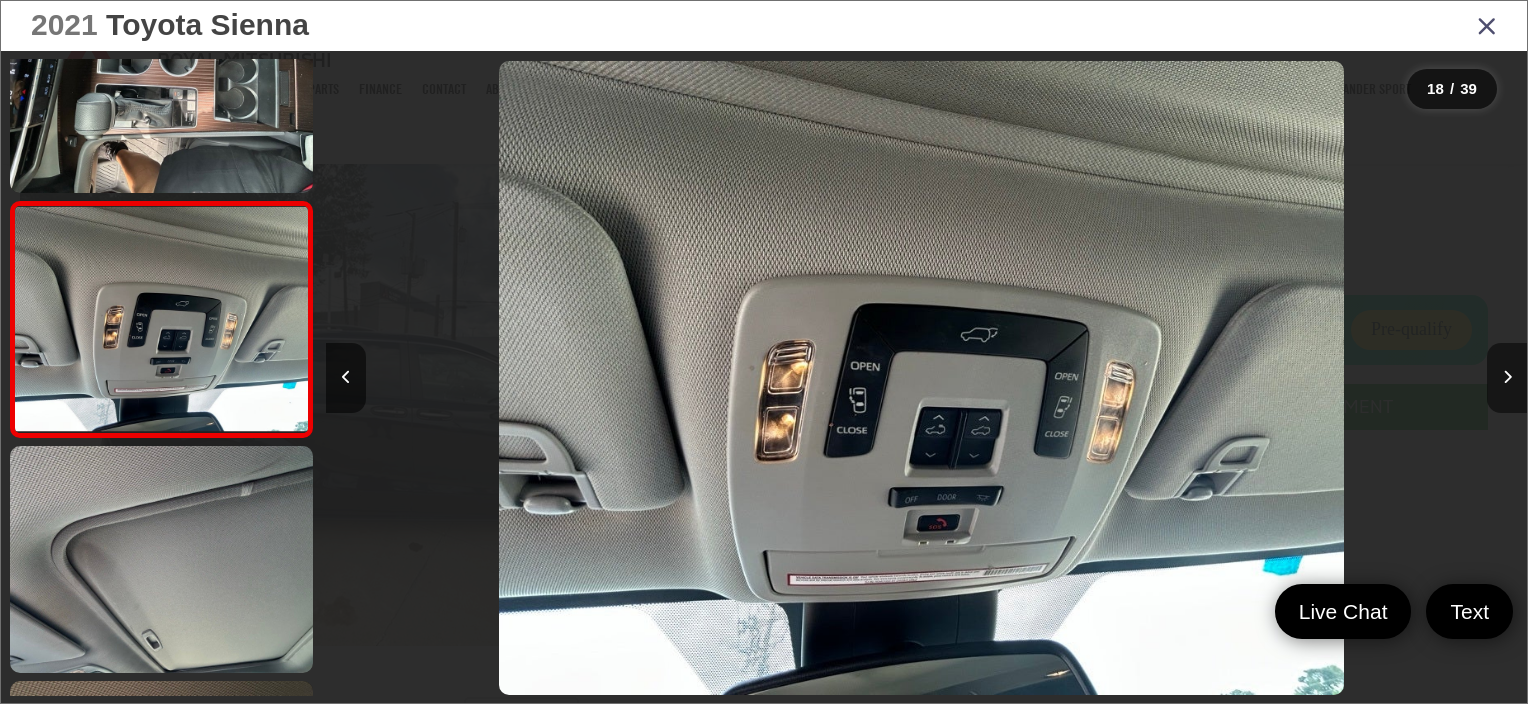 click at bounding box center [1507, 378] 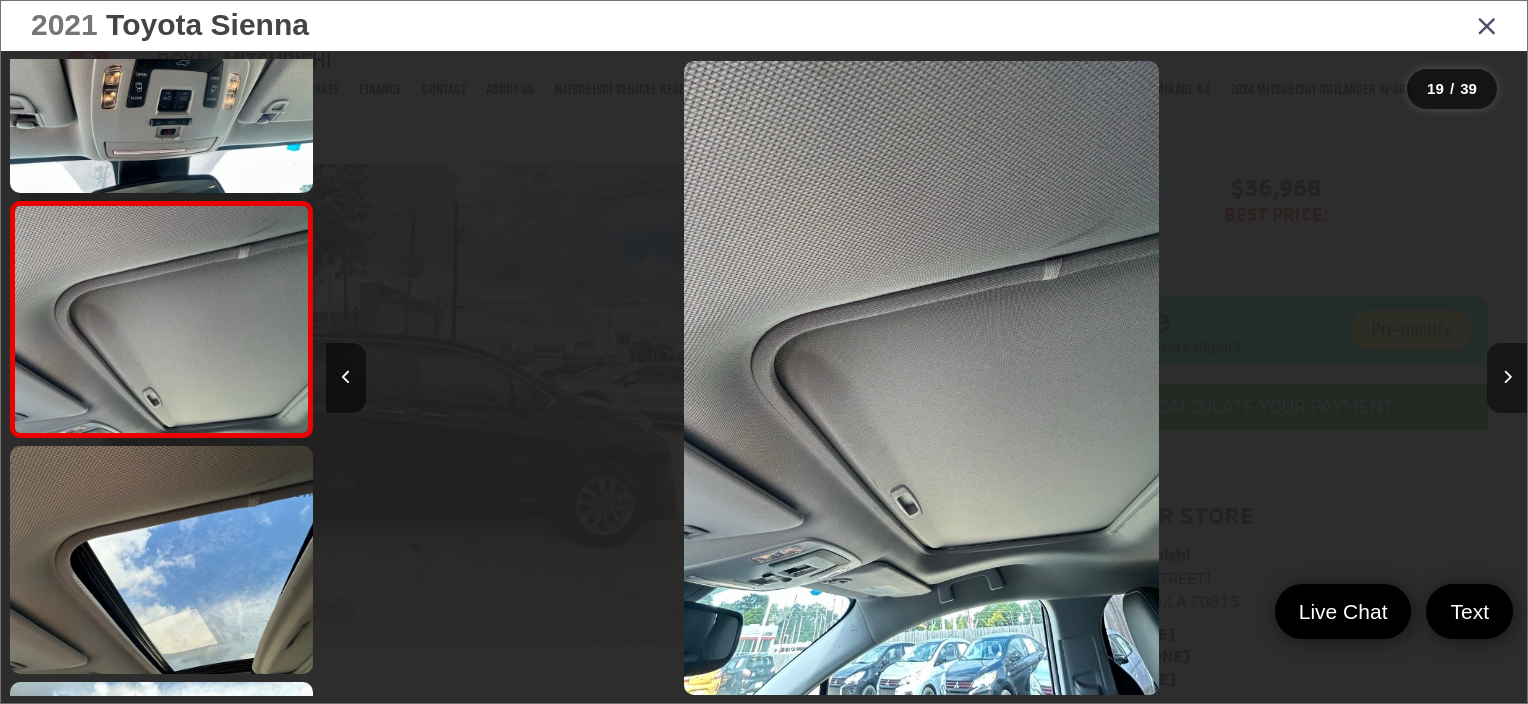 click at bounding box center (1507, 378) 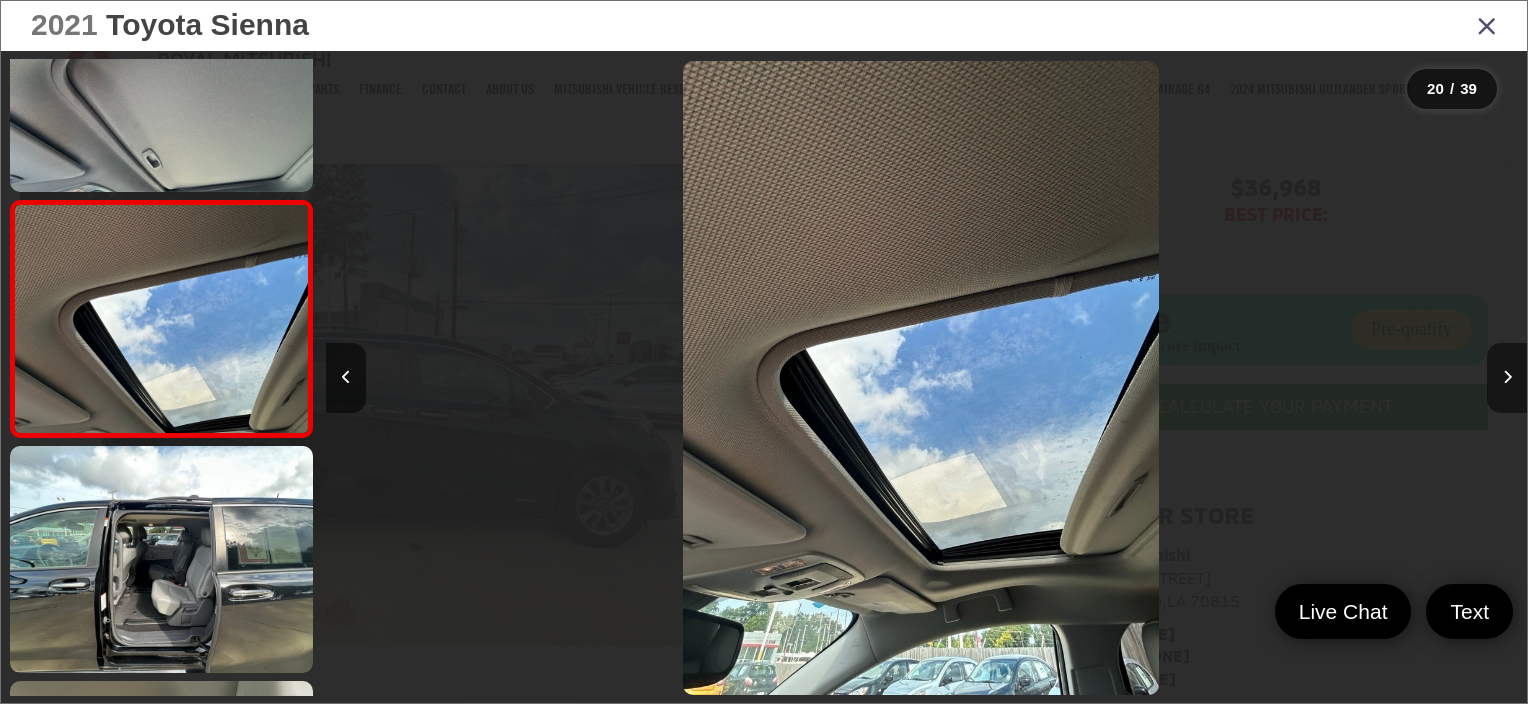 click at bounding box center [1507, 378] 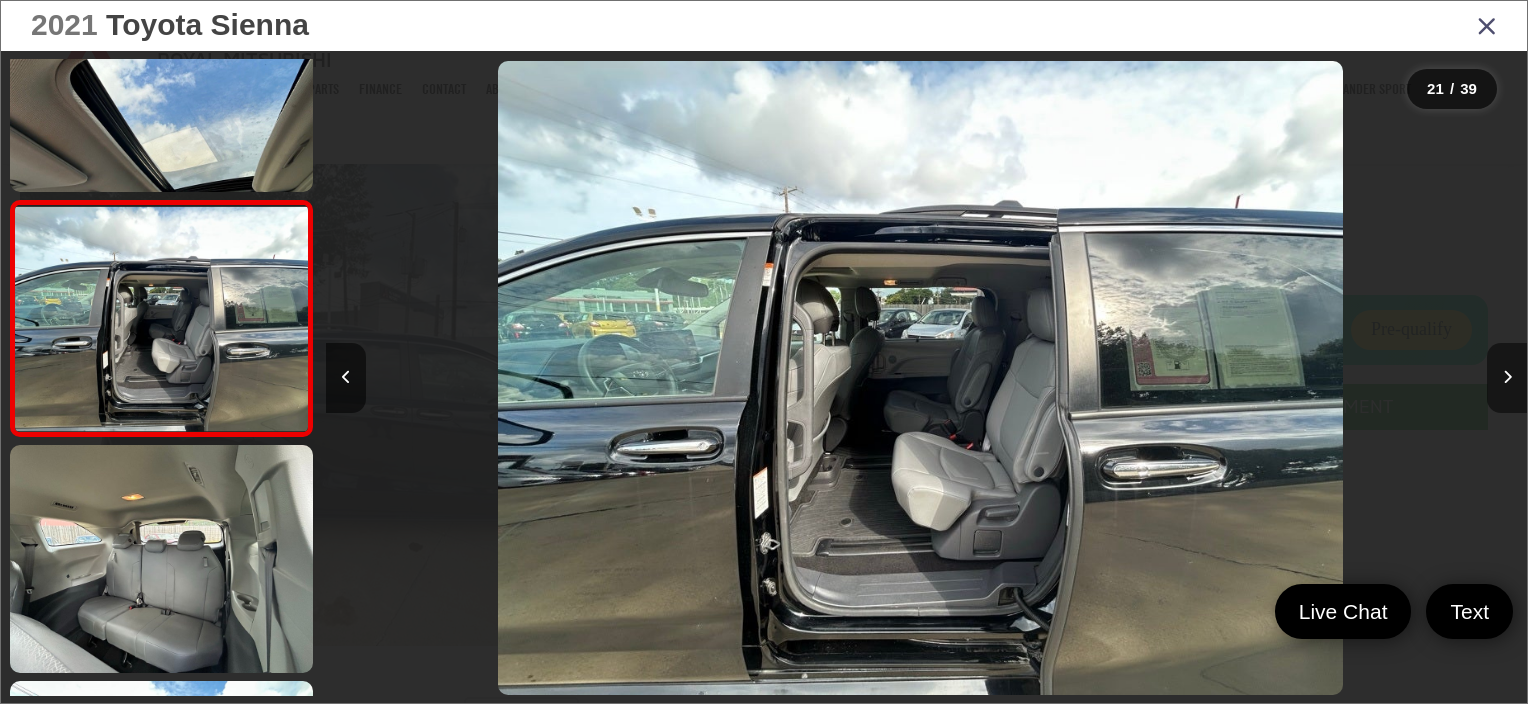 click at bounding box center [1507, 378] 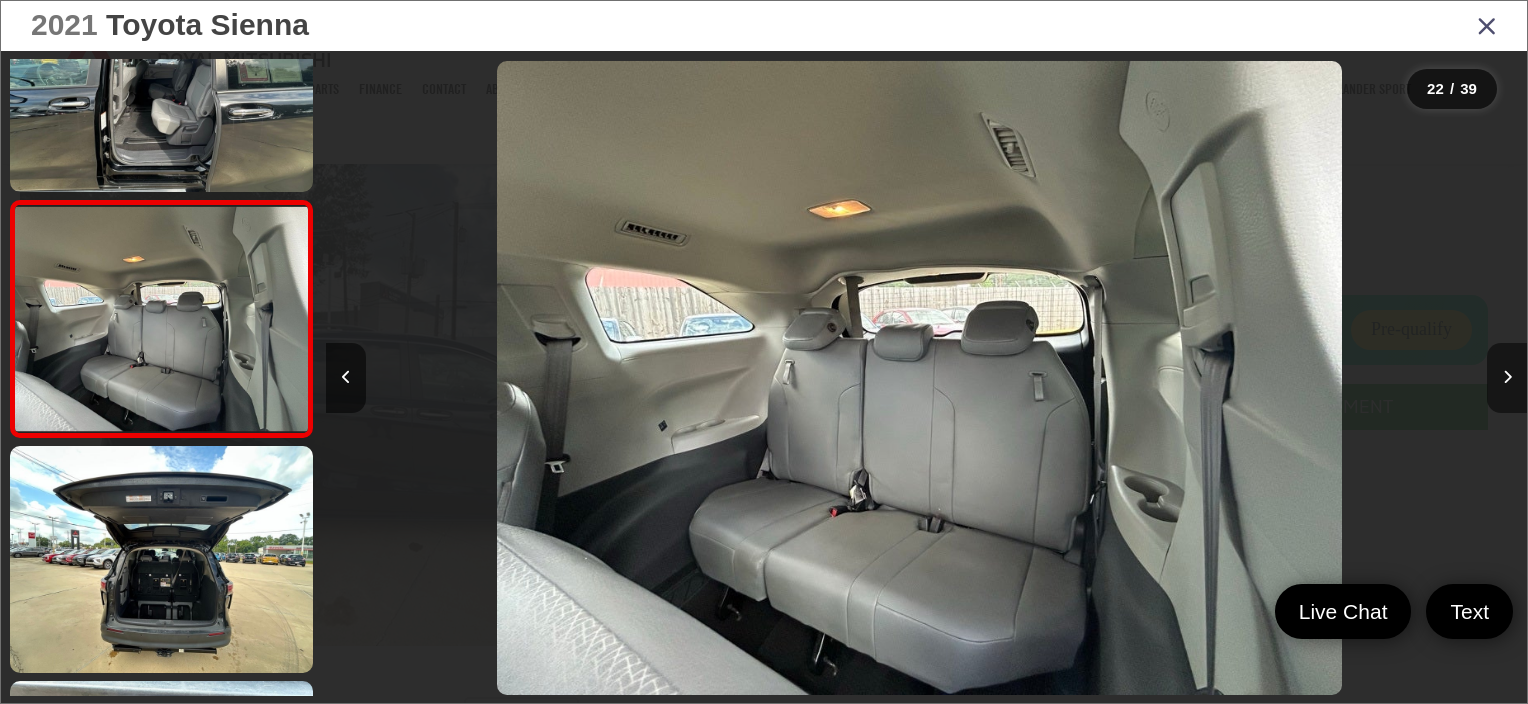 click at bounding box center [1507, 378] 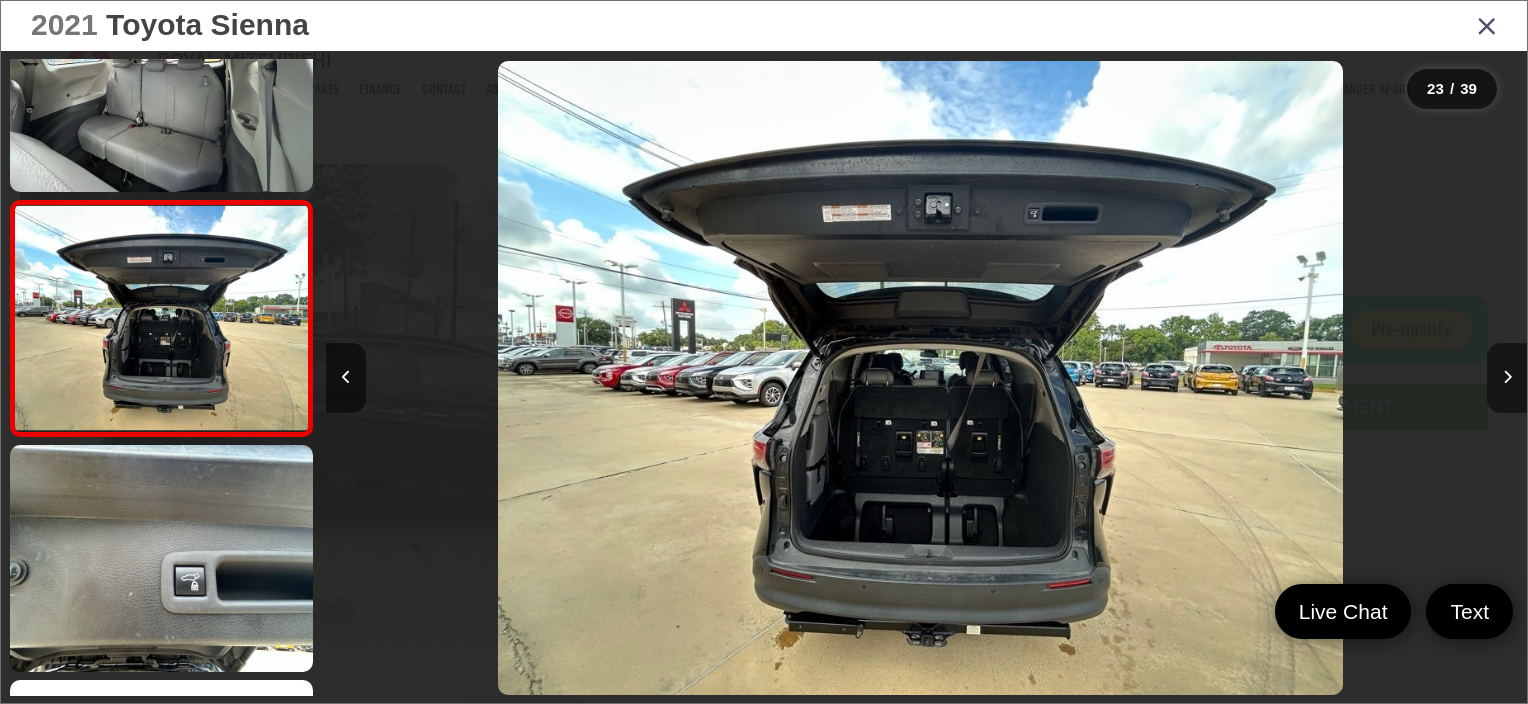 click at bounding box center [1507, 378] 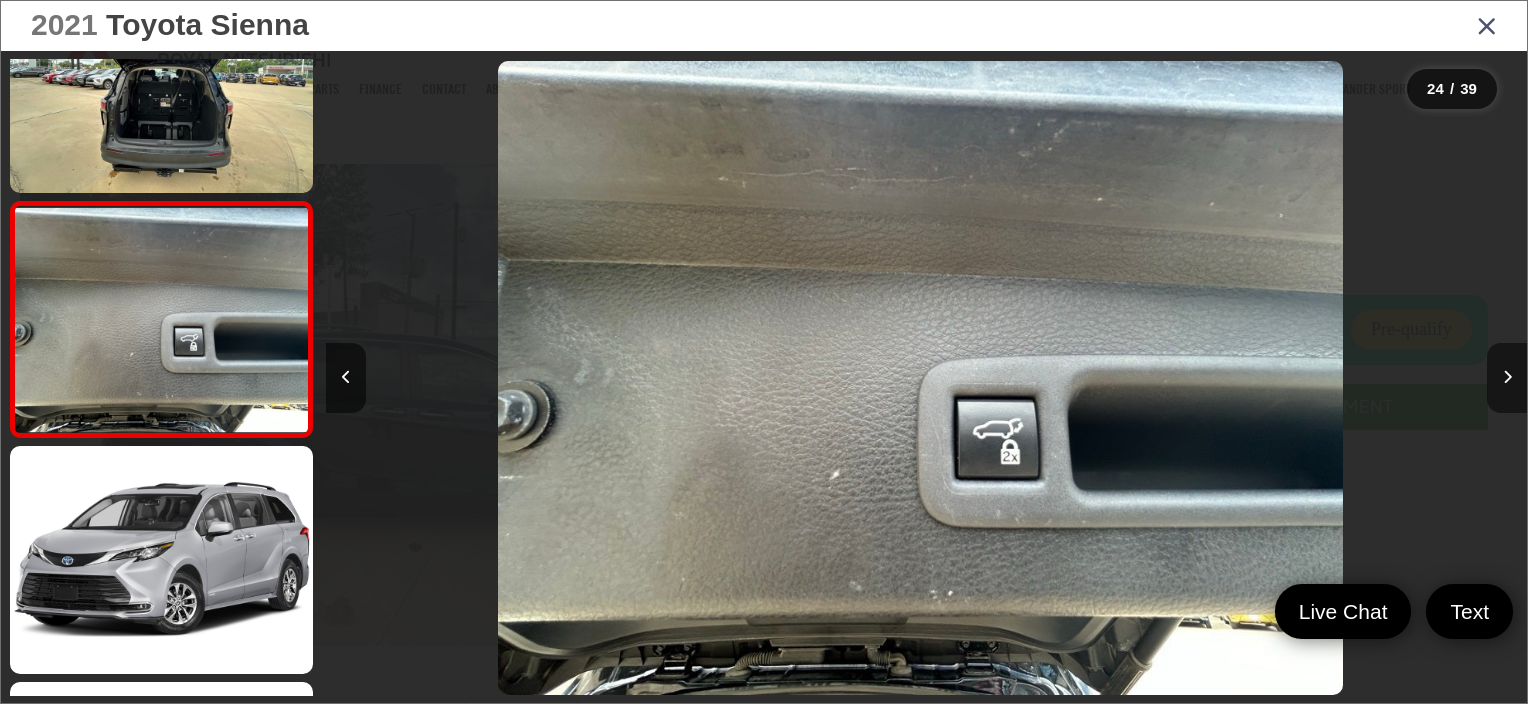 click at bounding box center [1507, 378] 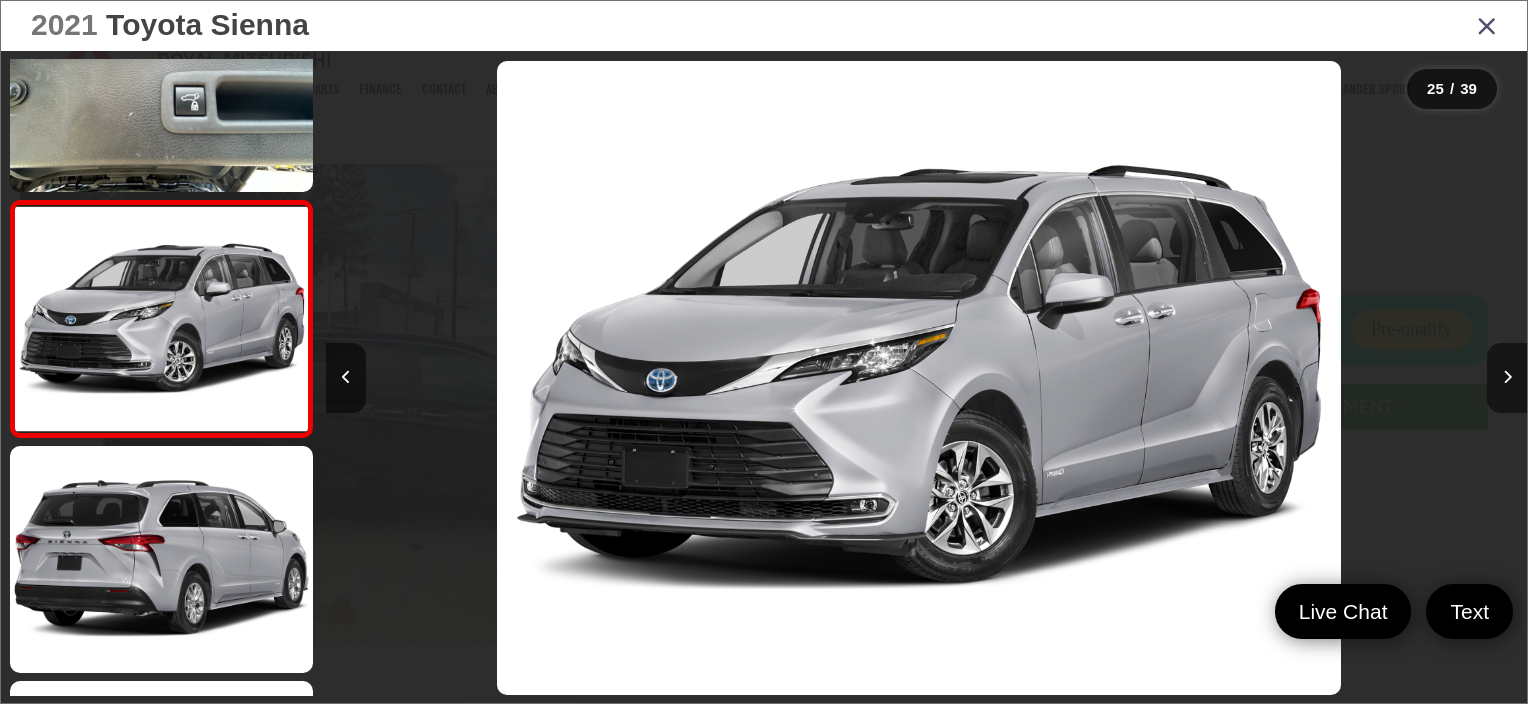 click at bounding box center (1507, 378) 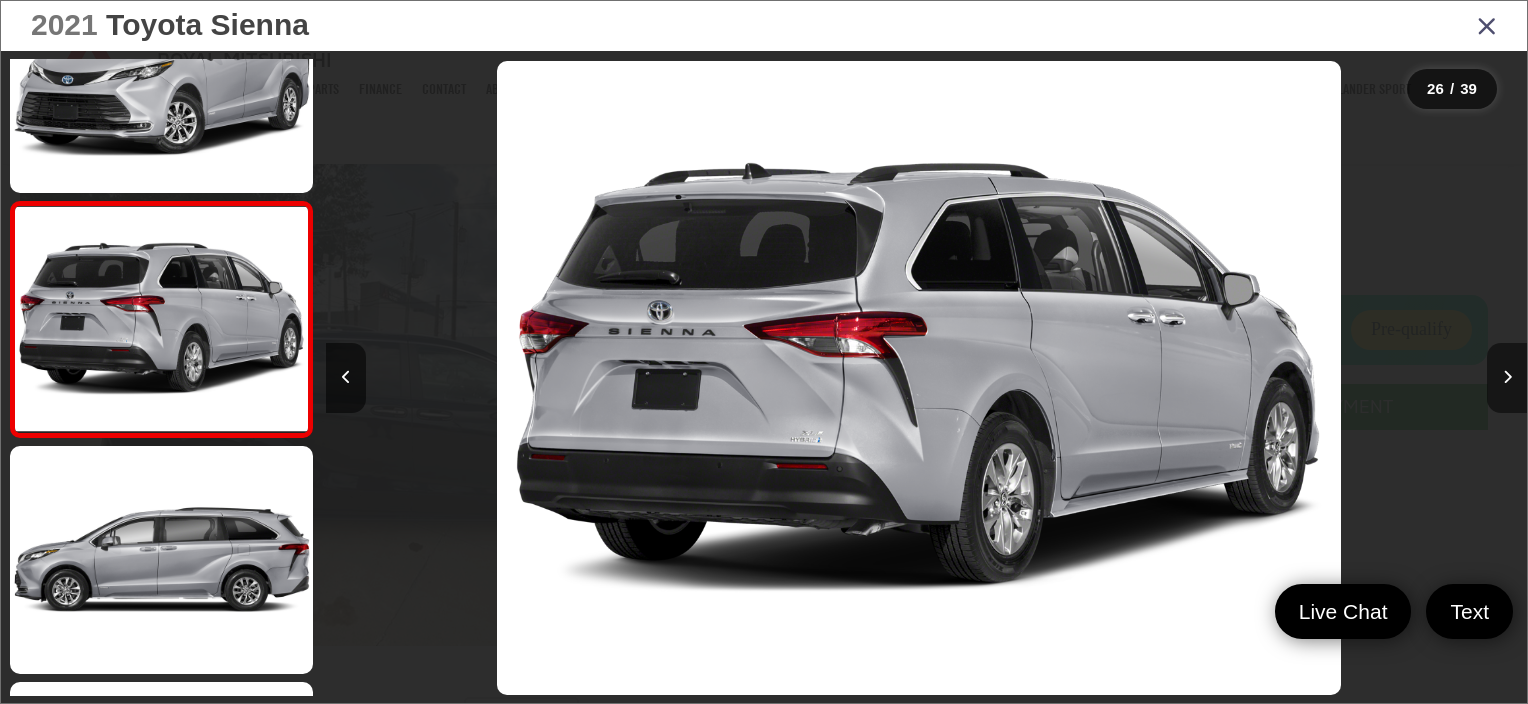 click at bounding box center [1507, 378] 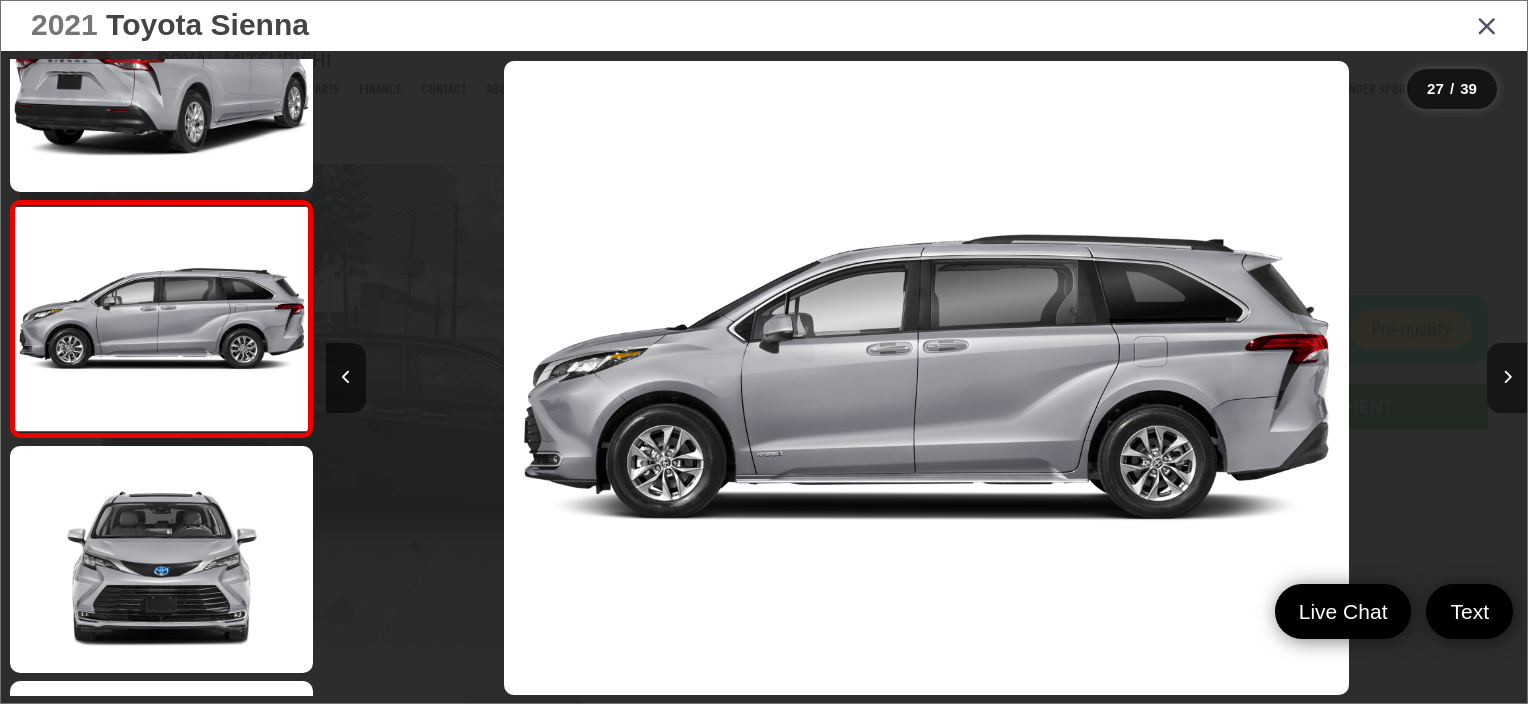 click at bounding box center [1507, 378] 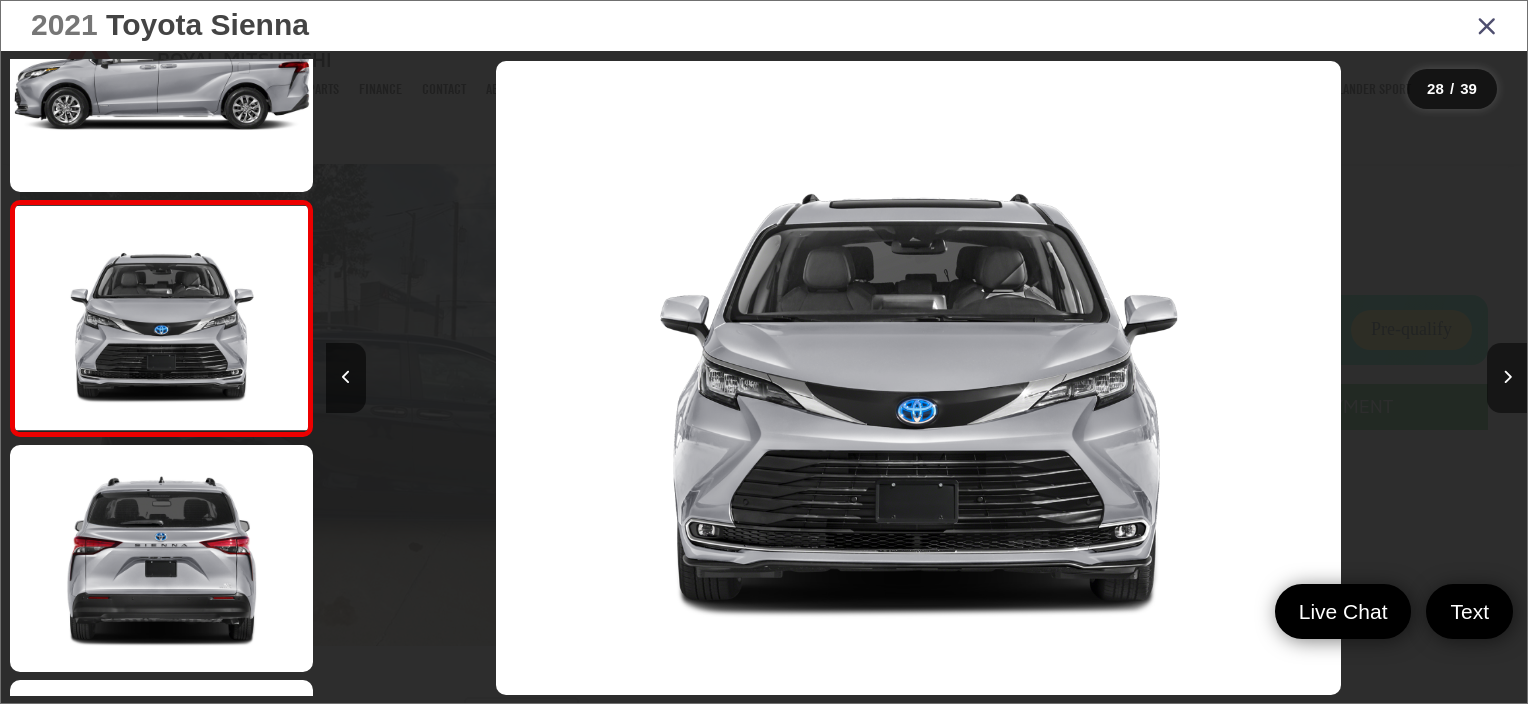 click at bounding box center [1507, 378] 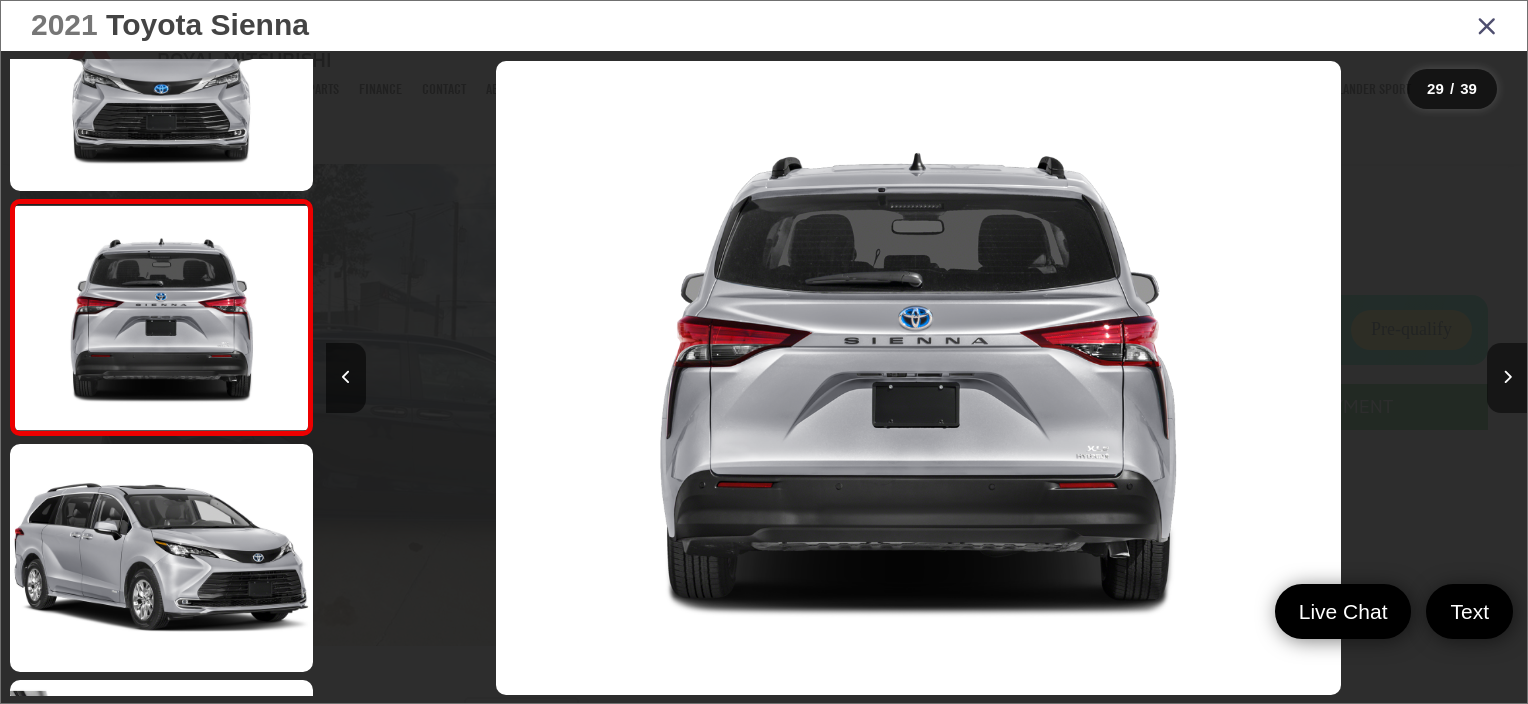 click at bounding box center (1507, 378) 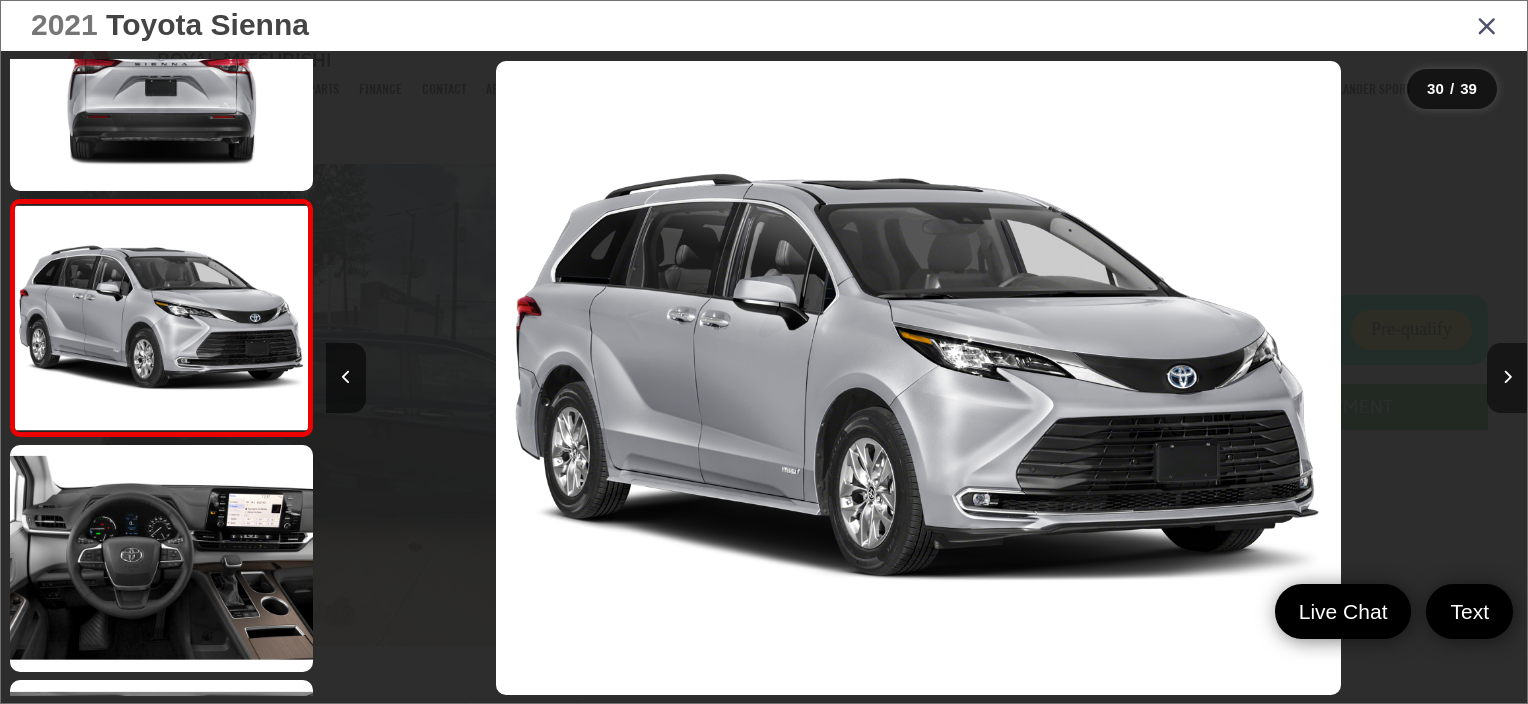 click at bounding box center [1507, 378] 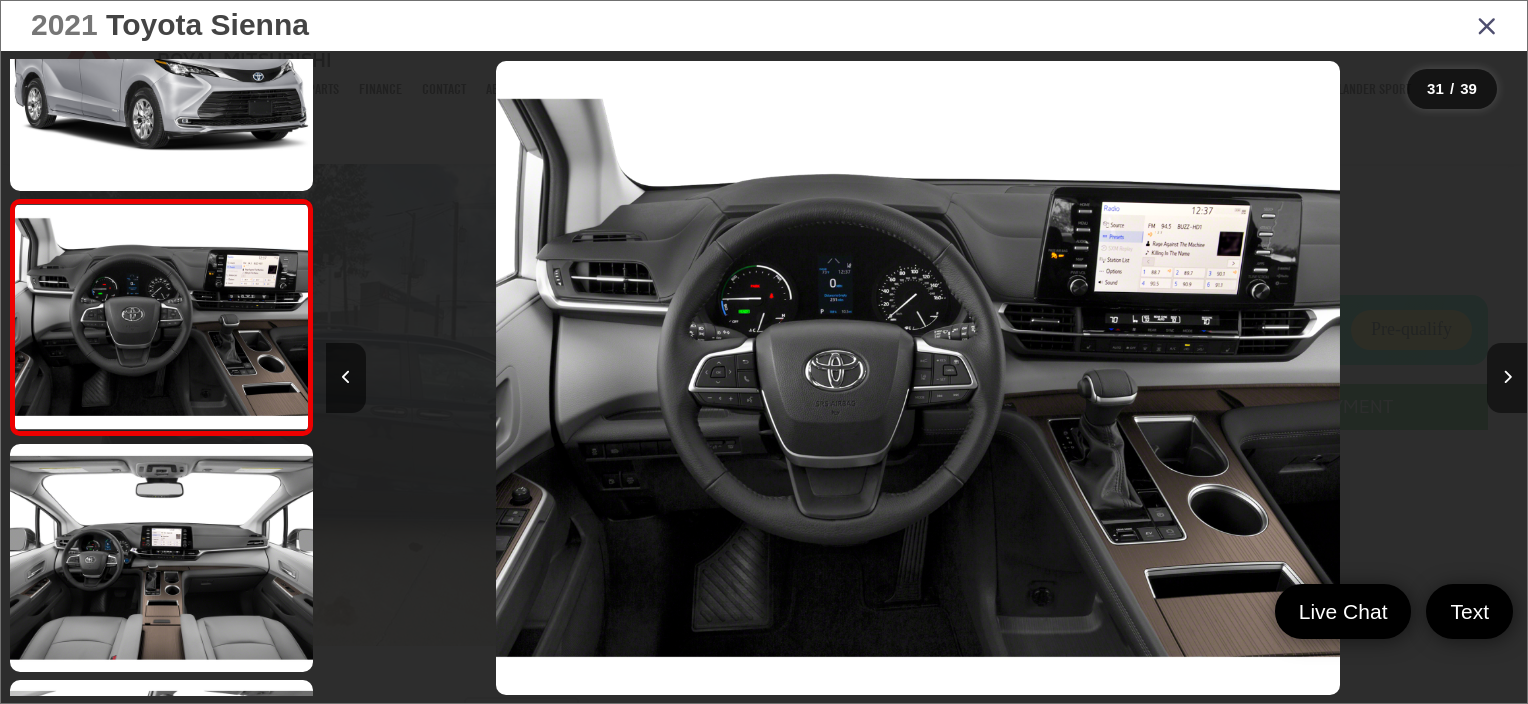 click at bounding box center (1507, 378) 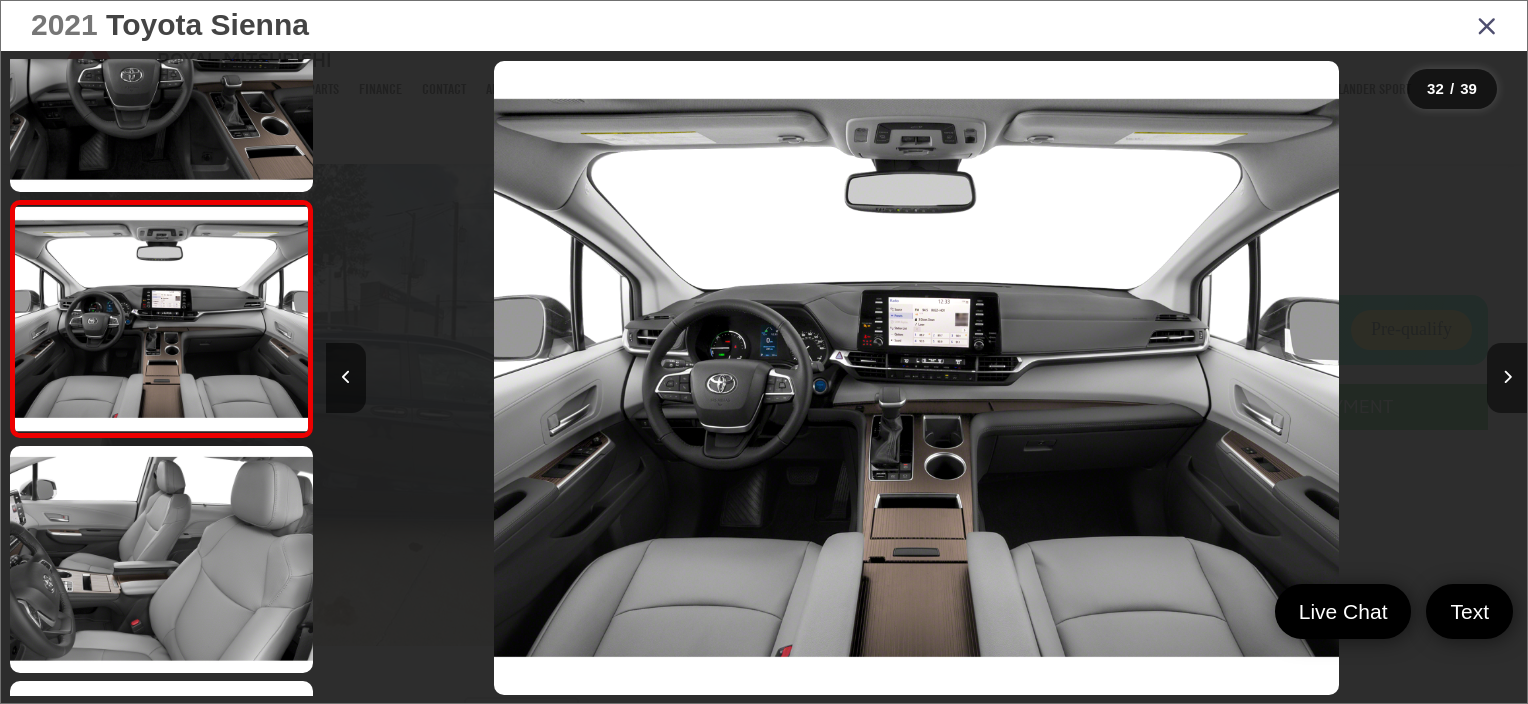 click at bounding box center (1507, 378) 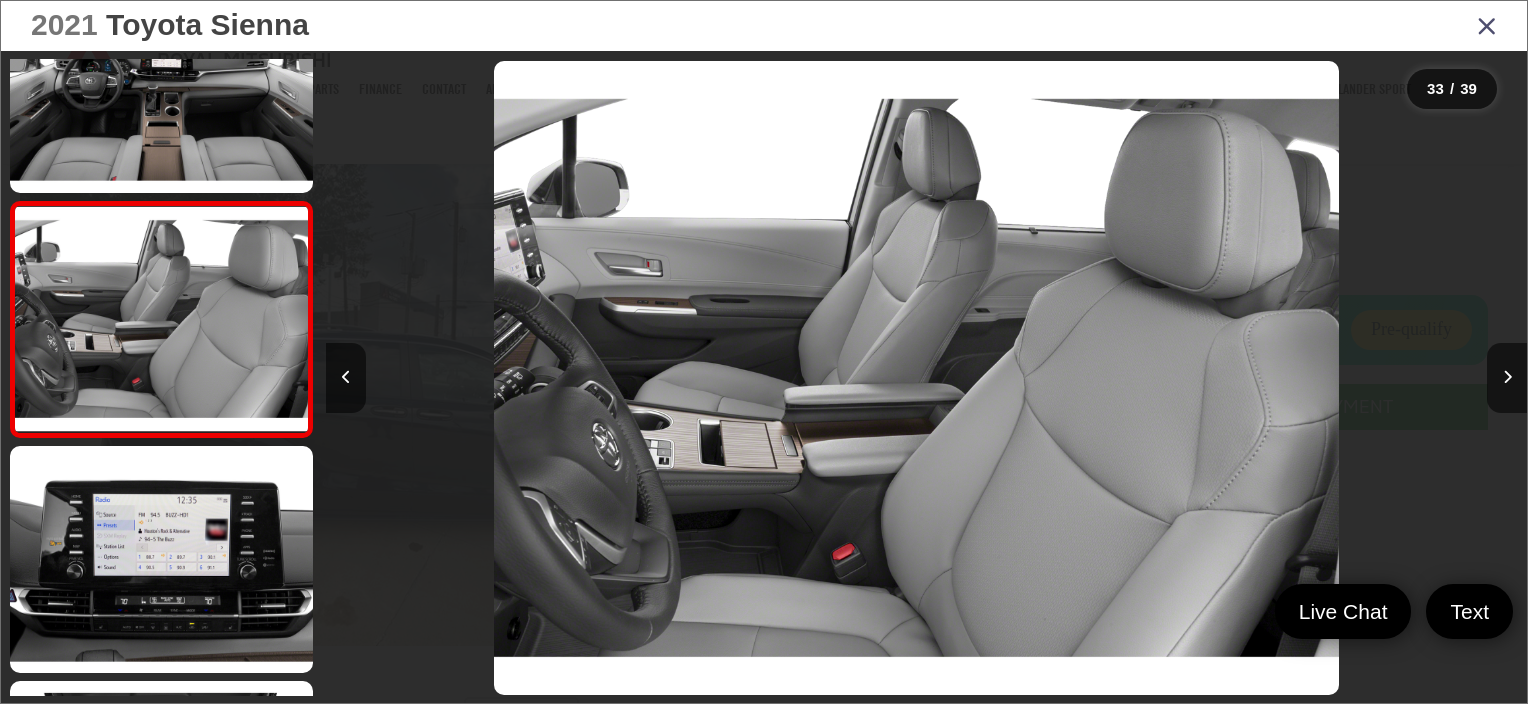 click at bounding box center [1487, 25] 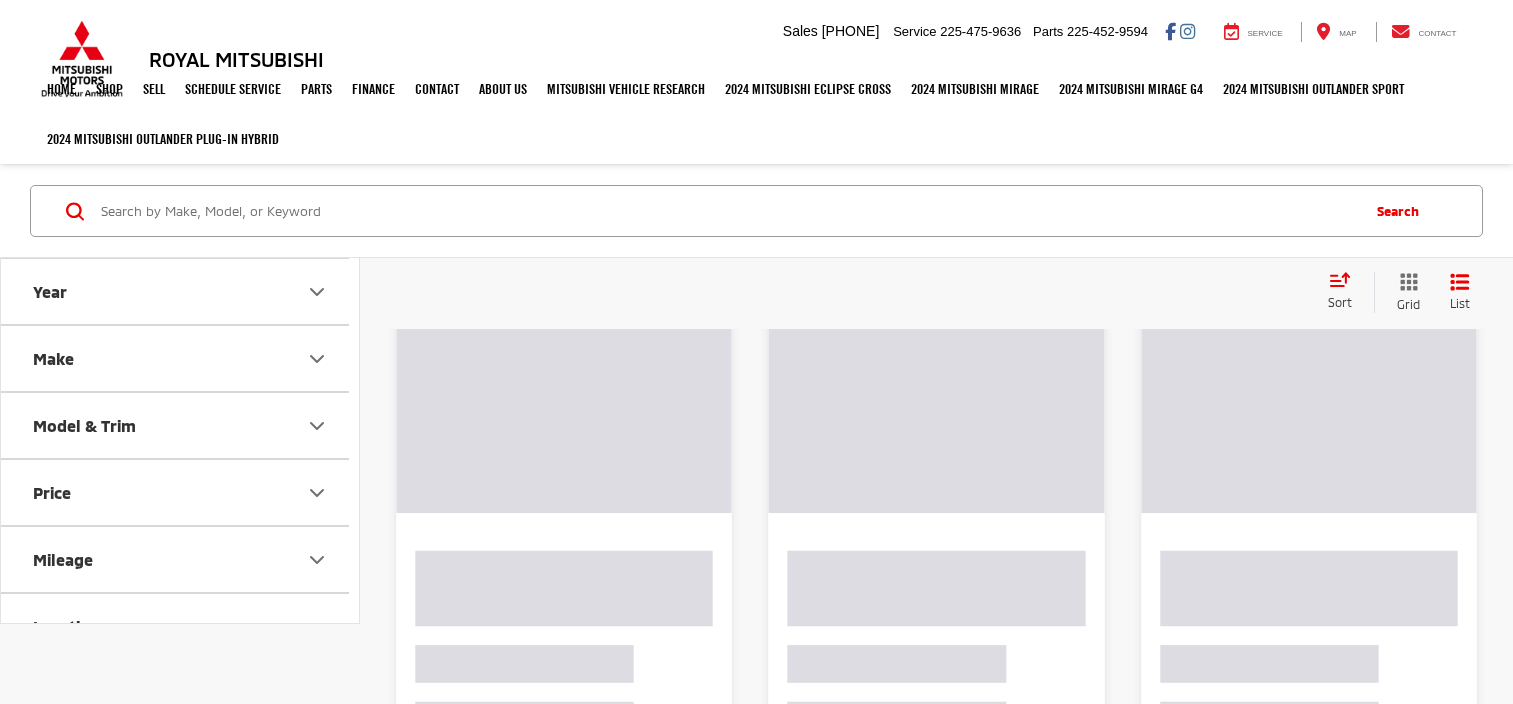 scroll, scrollTop: 0, scrollLeft: 0, axis: both 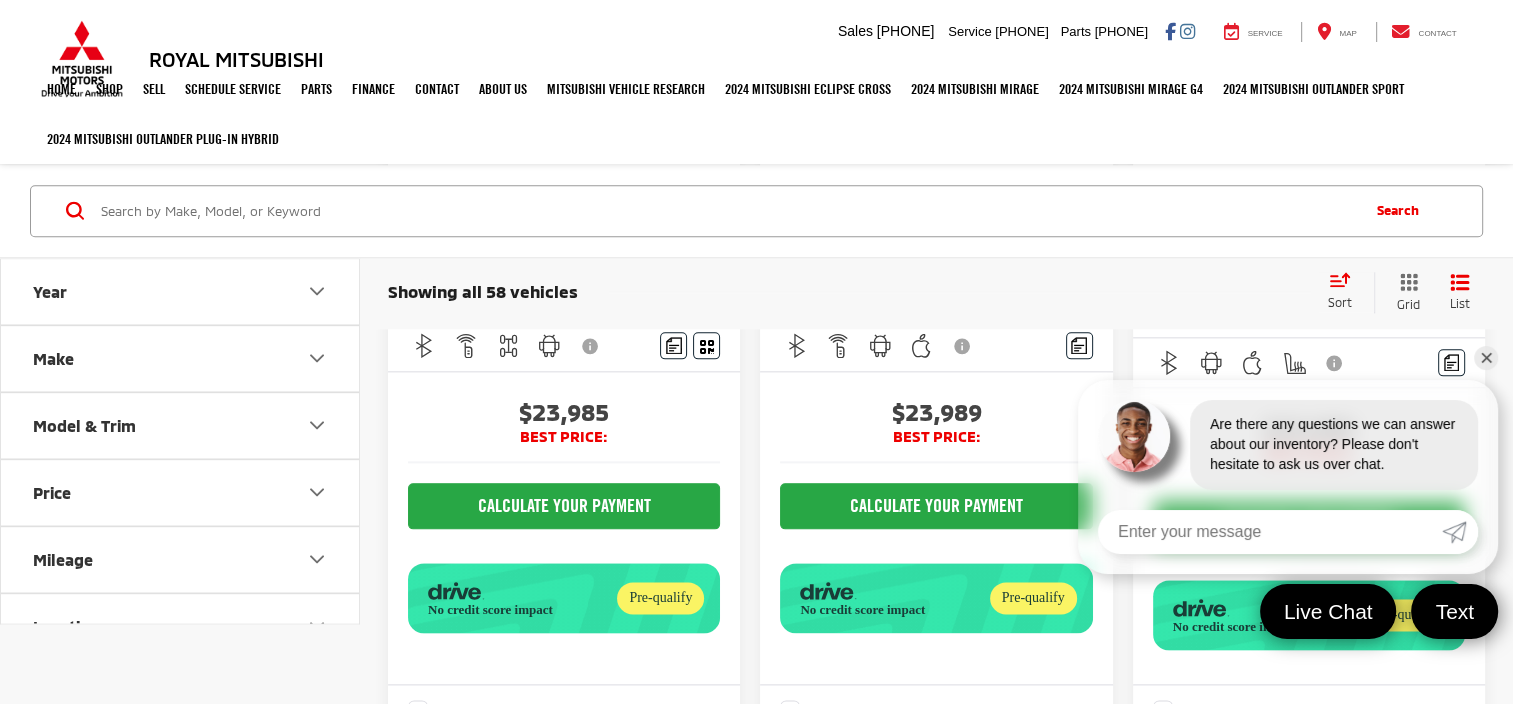 click on "✕" at bounding box center (1486, 358) 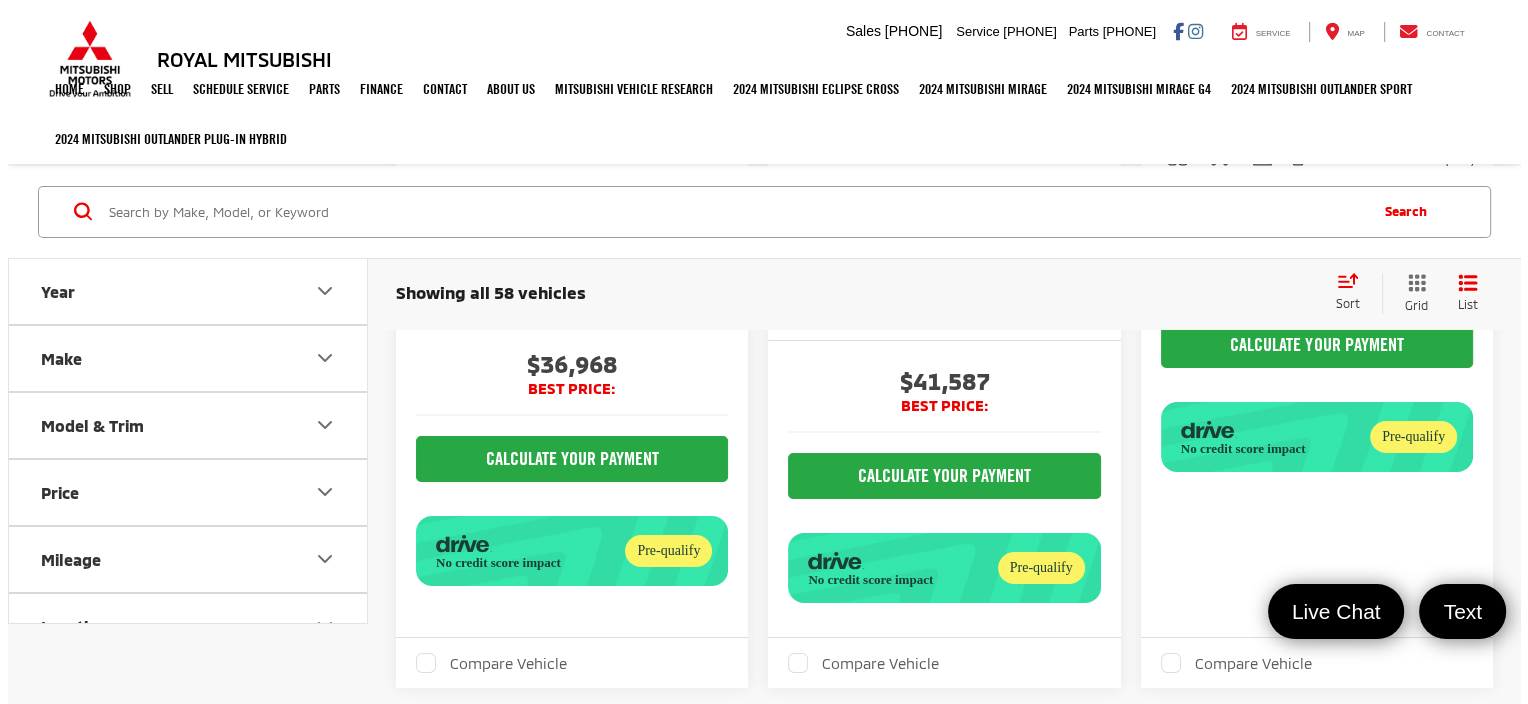 scroll, scrollTop: 6976, scrollLeft: 0, axis: vertical 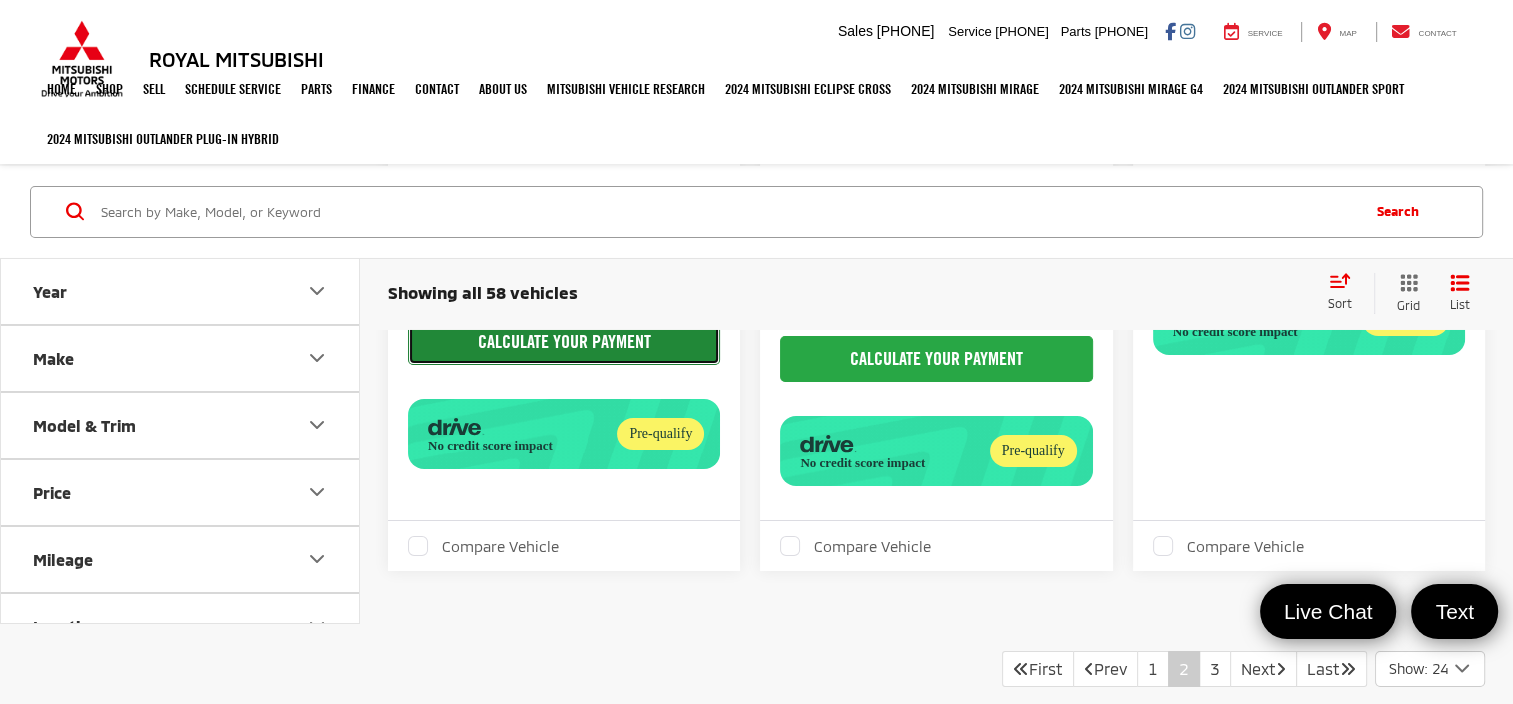 click on "CALCULATE YOUR PAYMENT" 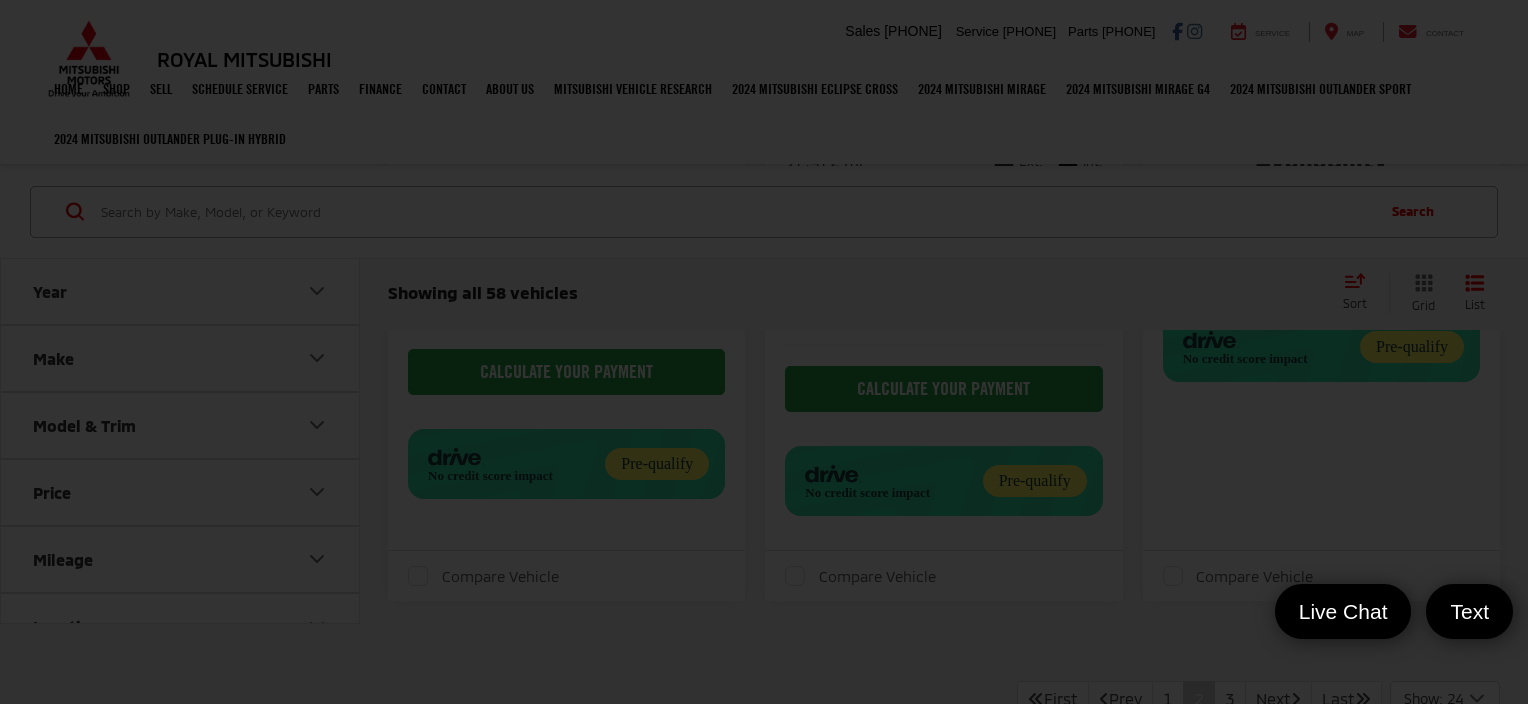 scroll, scrollTop: 0, scrollLeft: 0, axis: both 